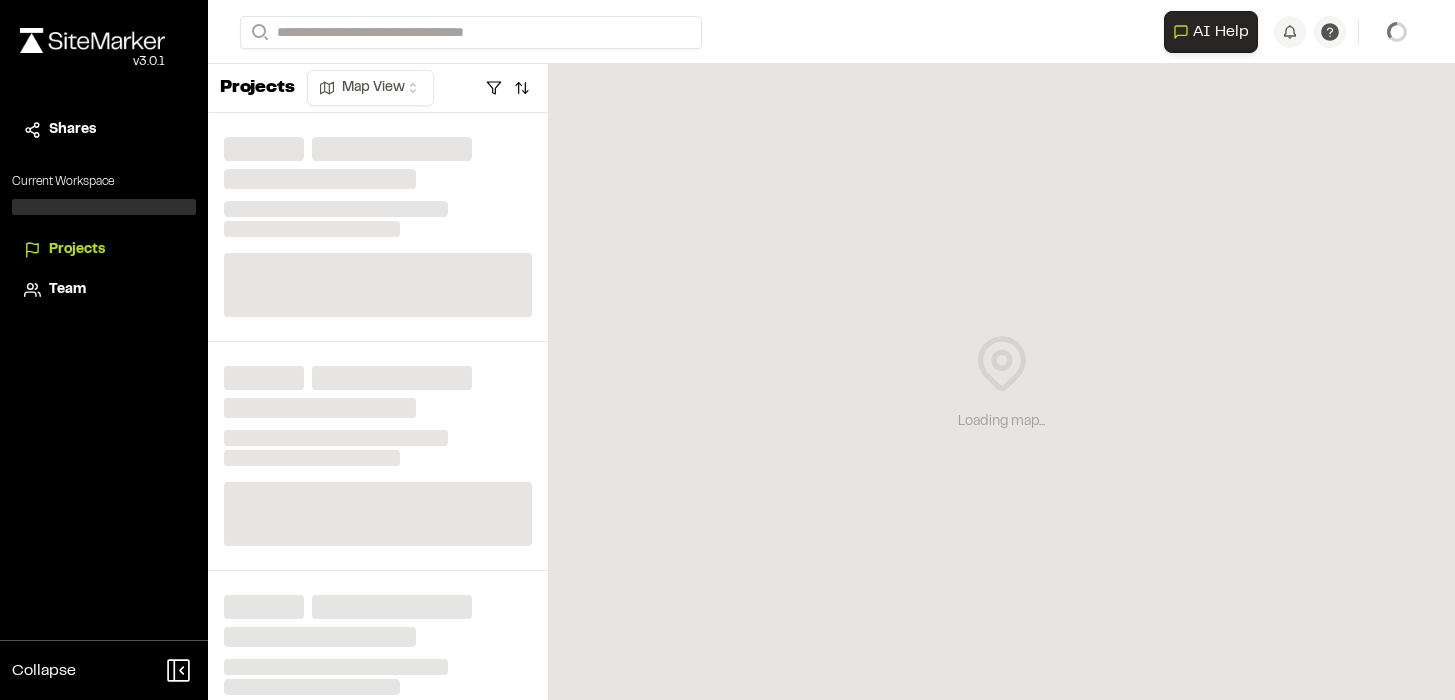 scroll, scrollTop: 0, scrollLeft: 0, axis: both 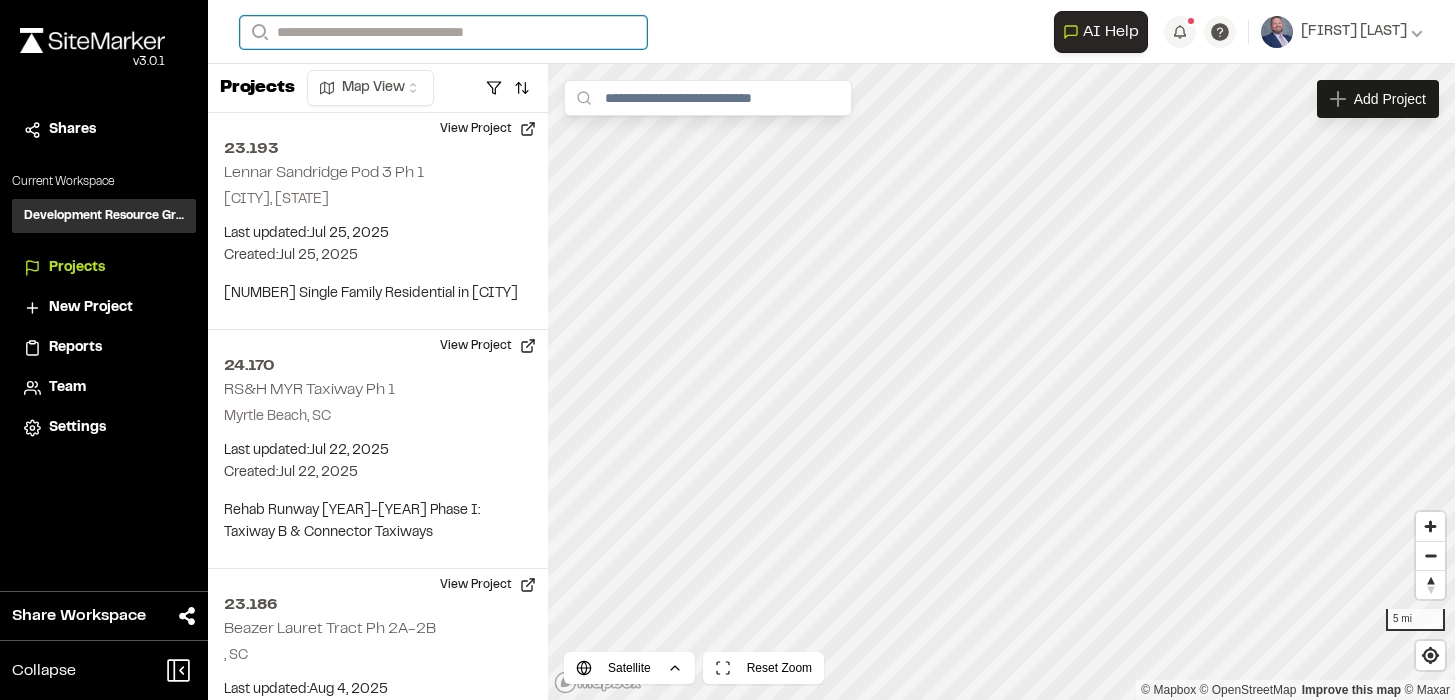 click on "Search" at bounding box center [443, 32] 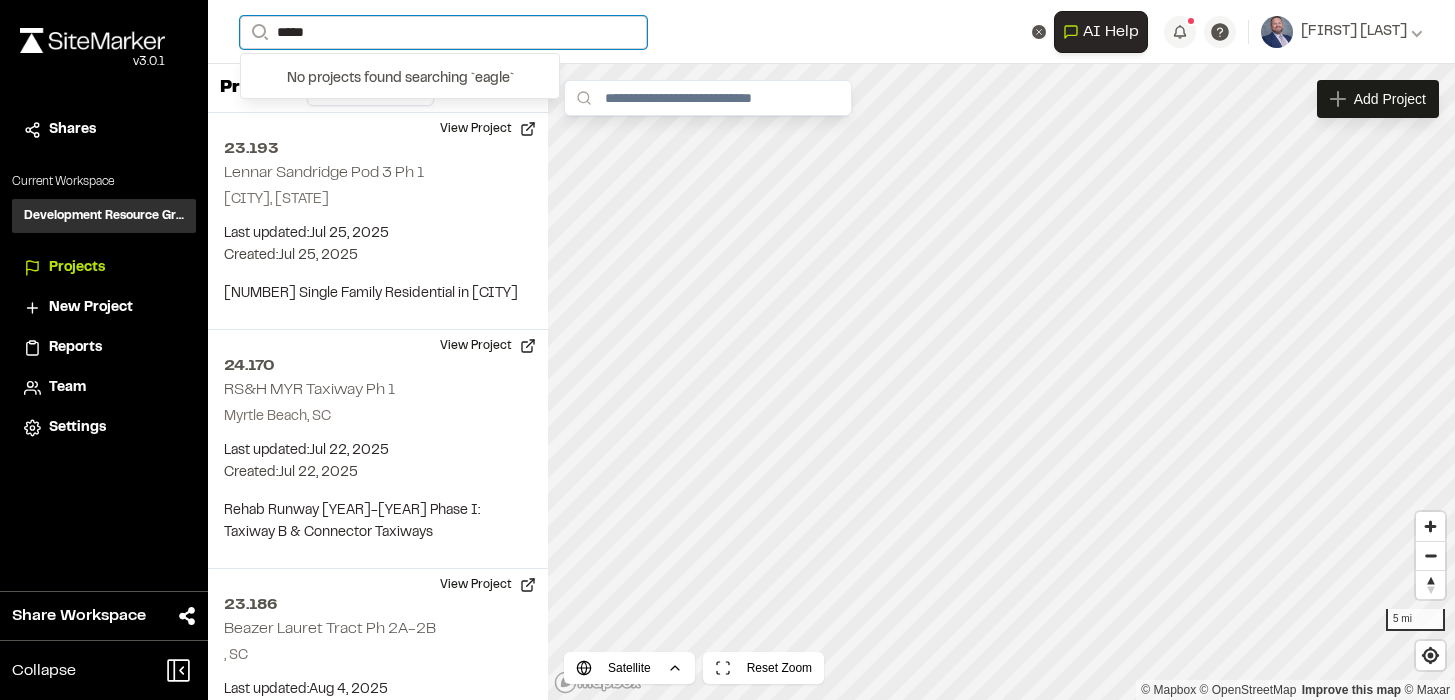click on "*****" at bounding box center [443, 32] 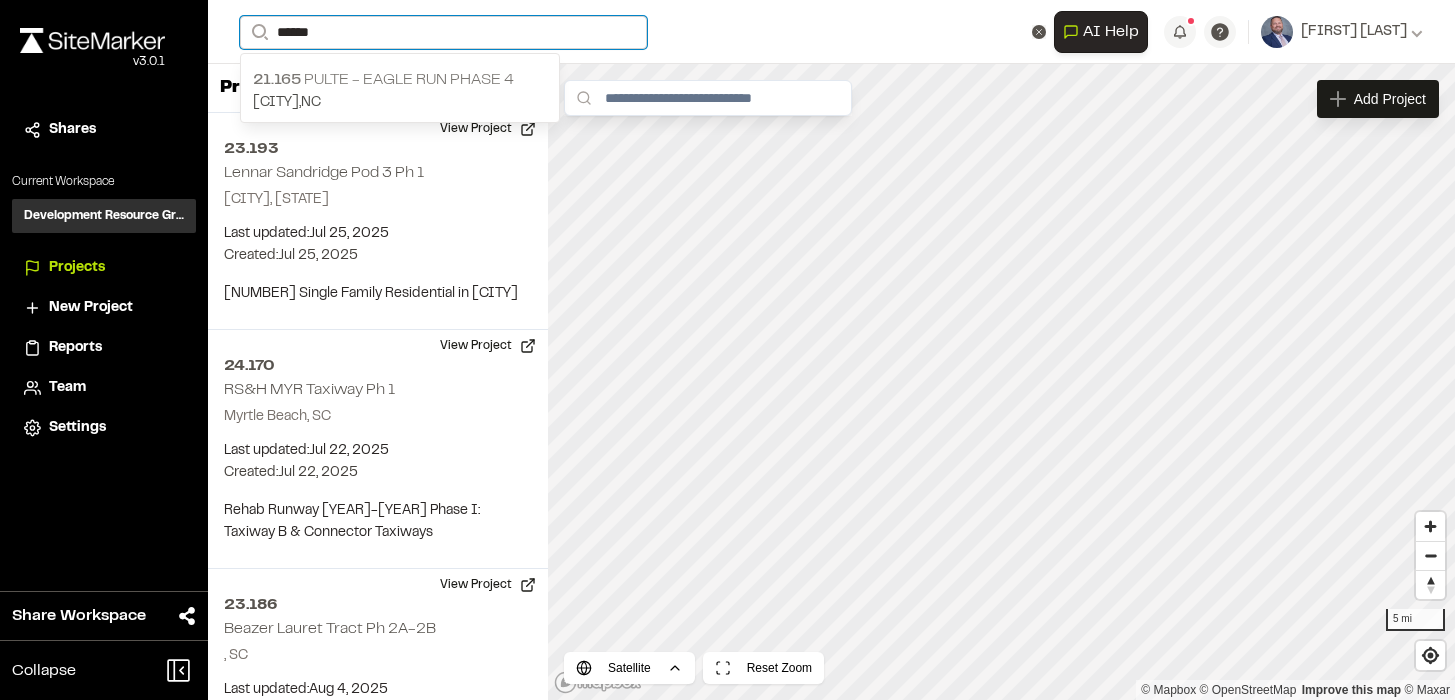 type on "******" 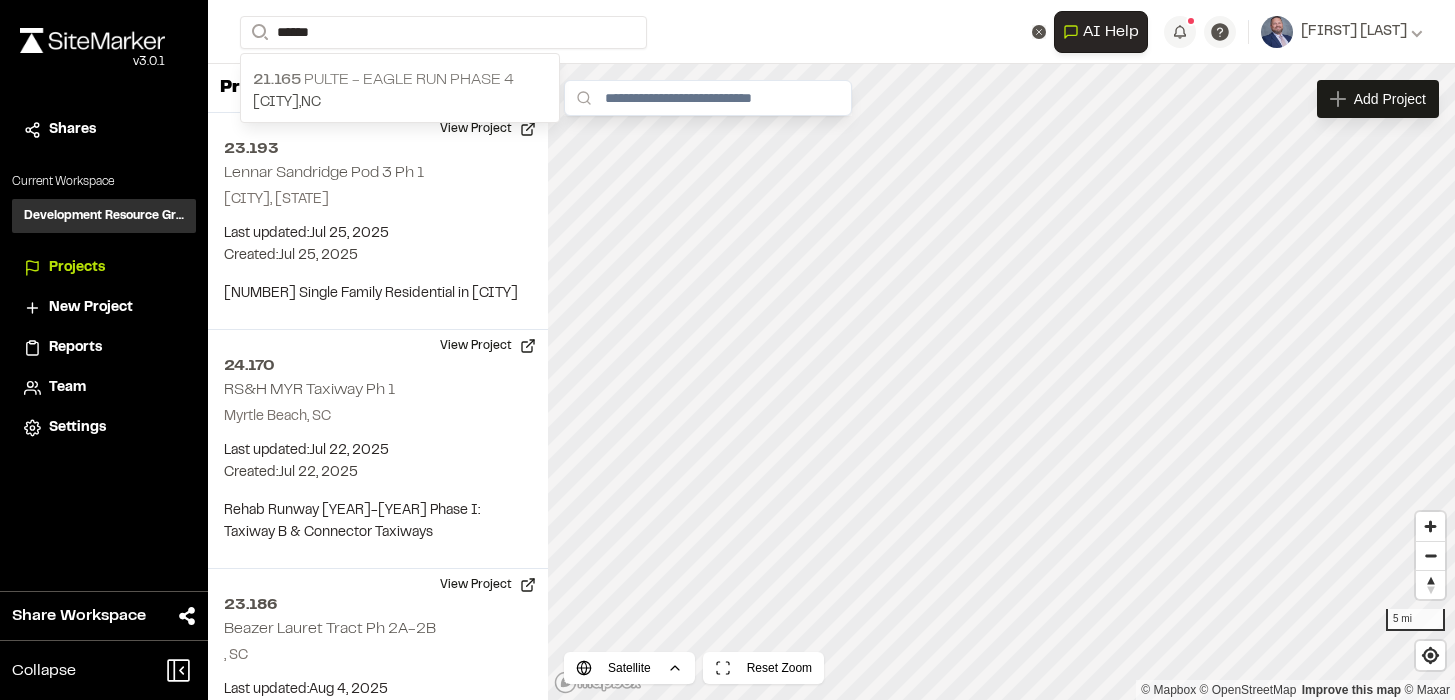 click on "[COORDINATES] Pulte - Eagle Run Phase 4" at bounding box center [400, 80] 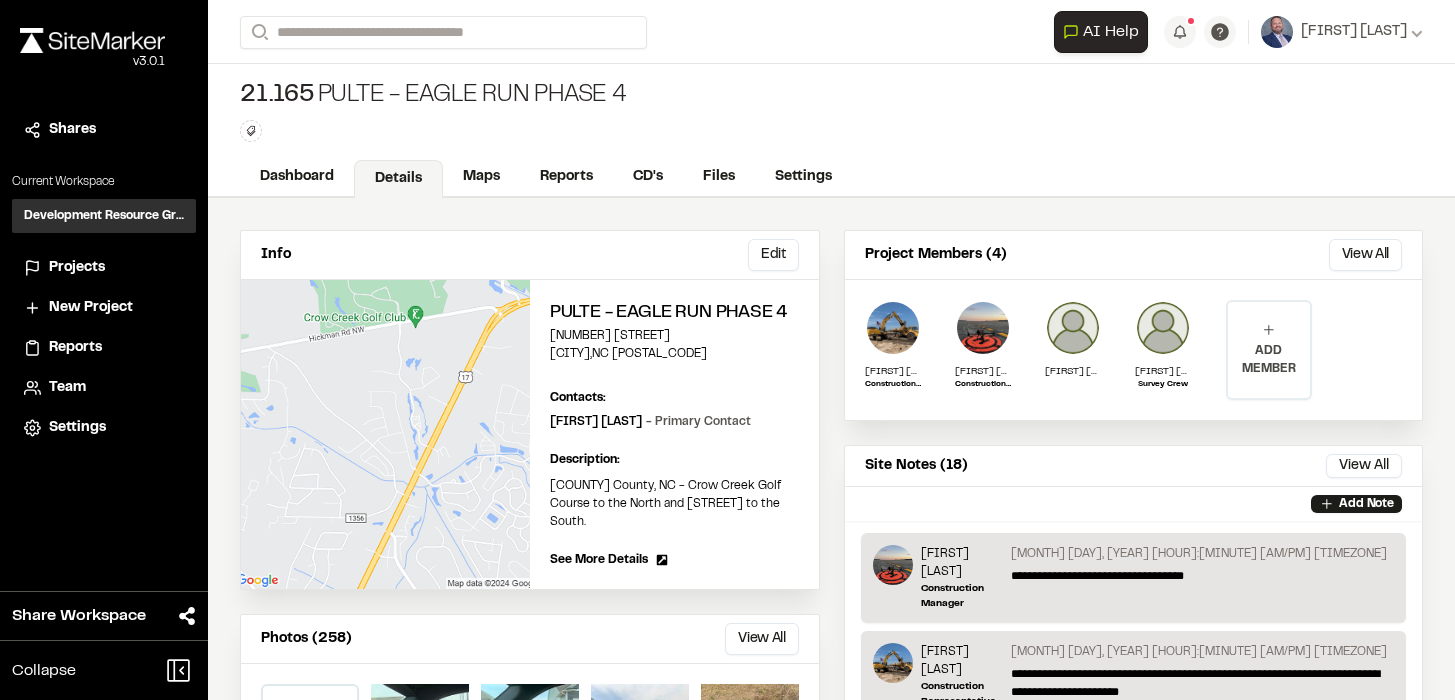 click on "ADD MEMBER" at bounding box center (1269, 360) 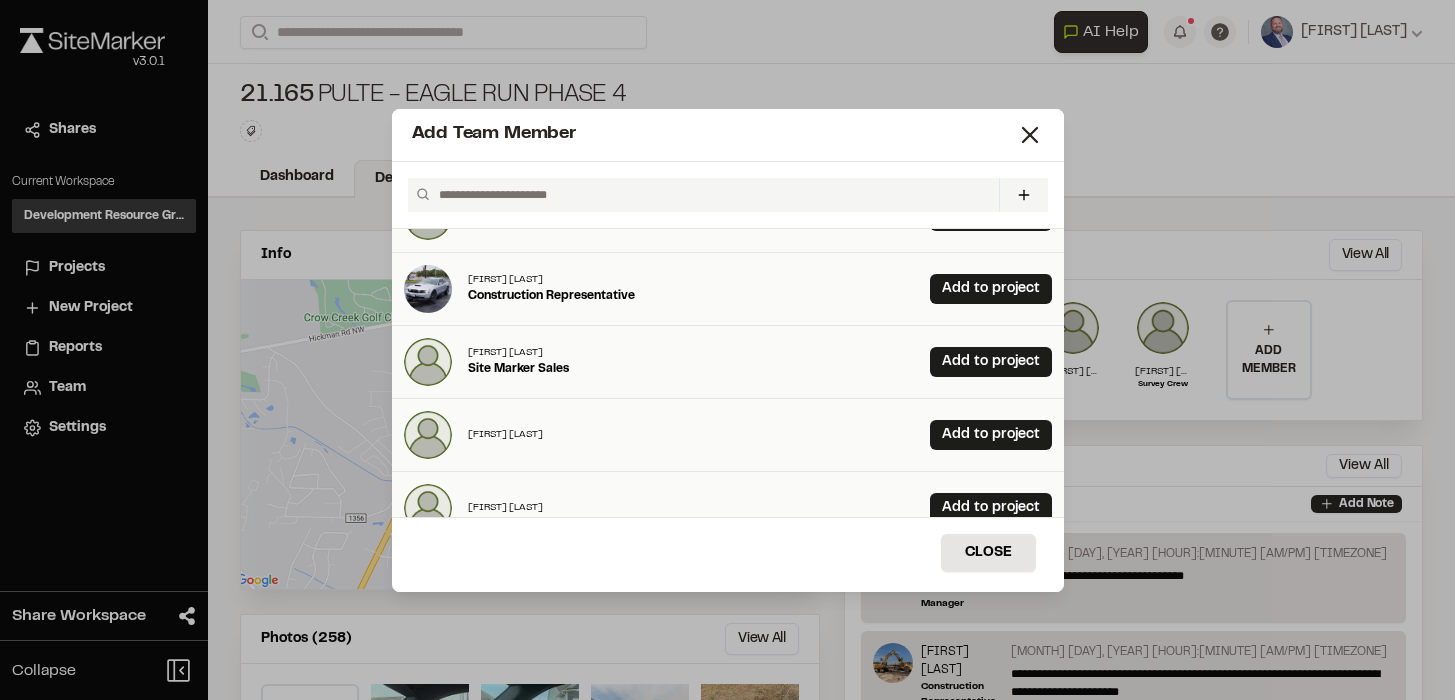 scroll, scrollTop: 272, scrollLeft: 0, axis: vertical 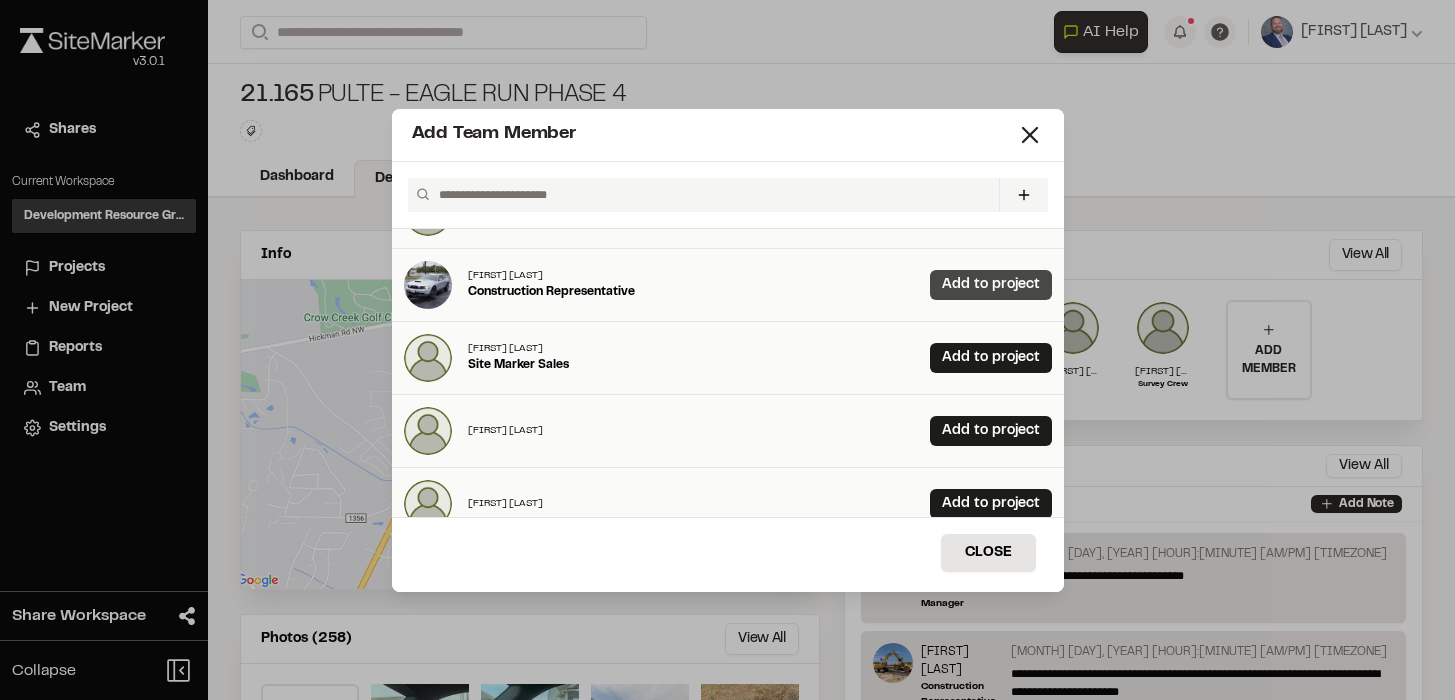 click on "Add to project" at bounding box center (991, 285) 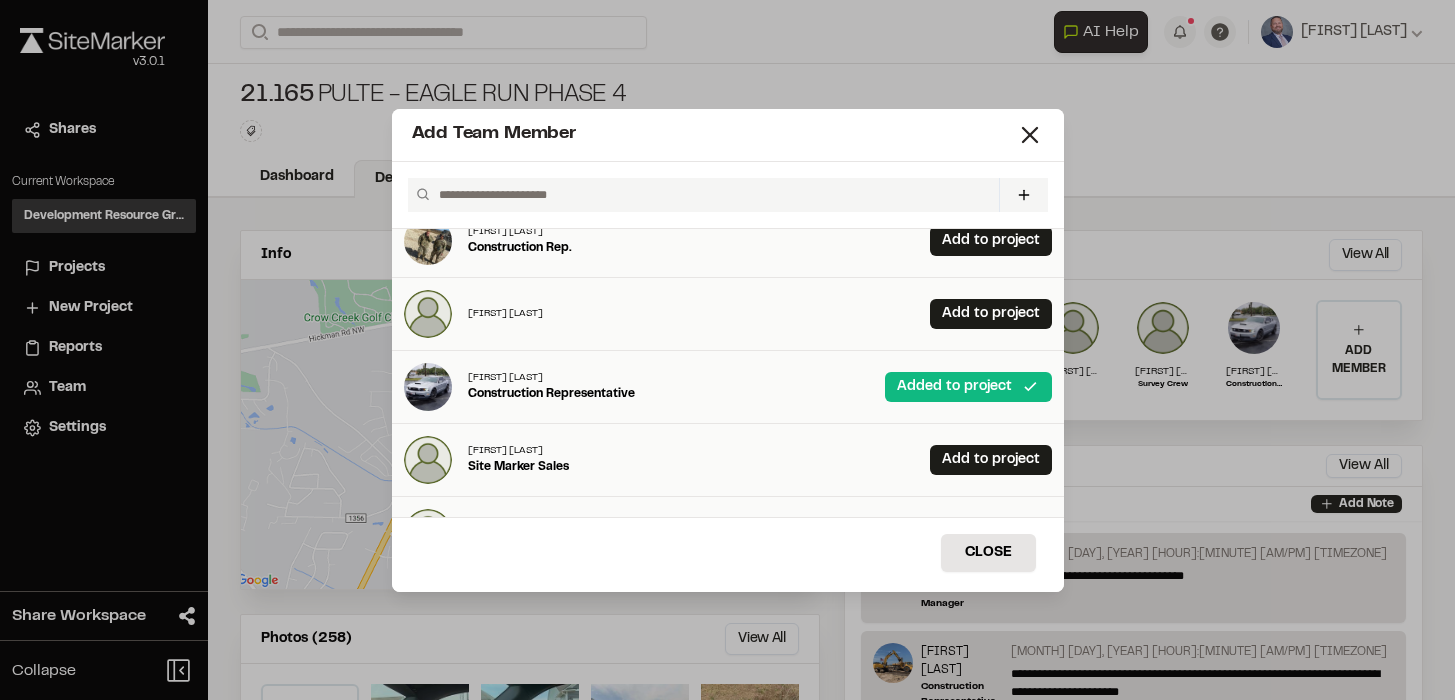 scroll, scrollTop: 0, scrollLeft: 0, axis: both 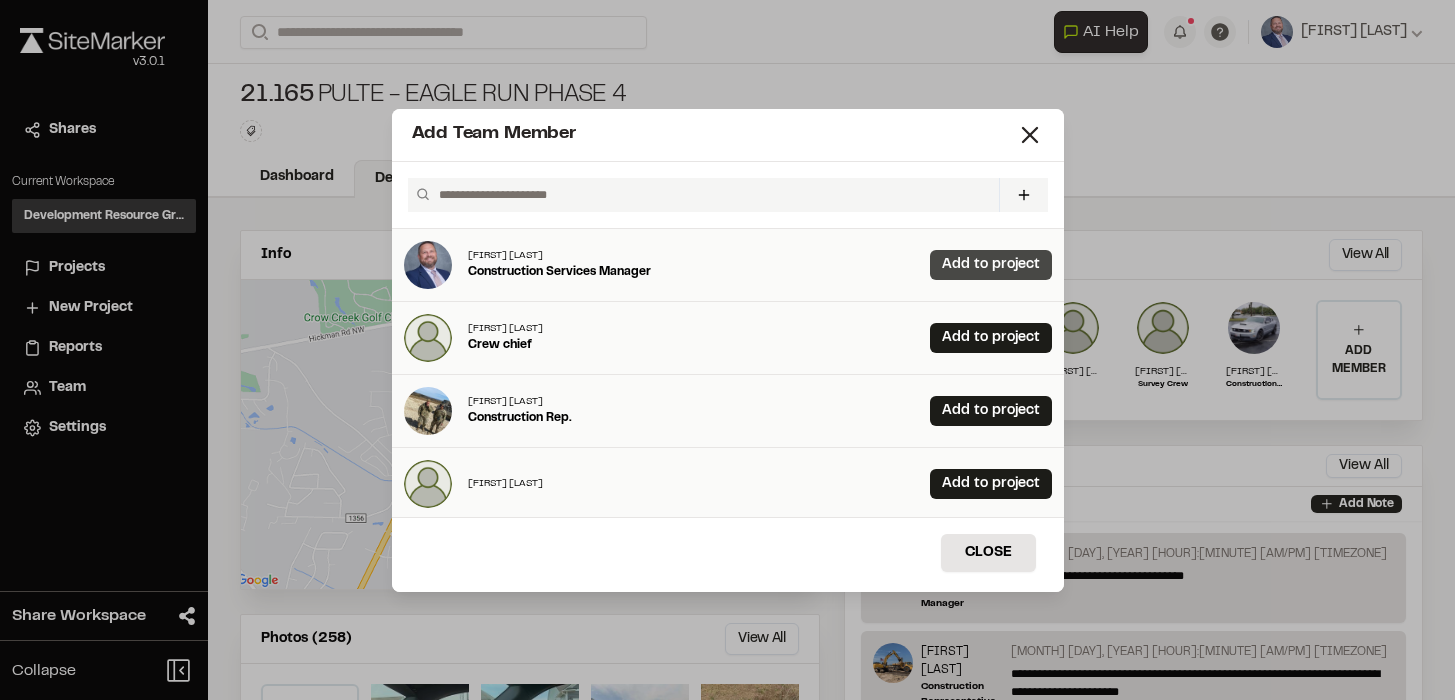 click on "Add to project" at bounding box center (991, 265) 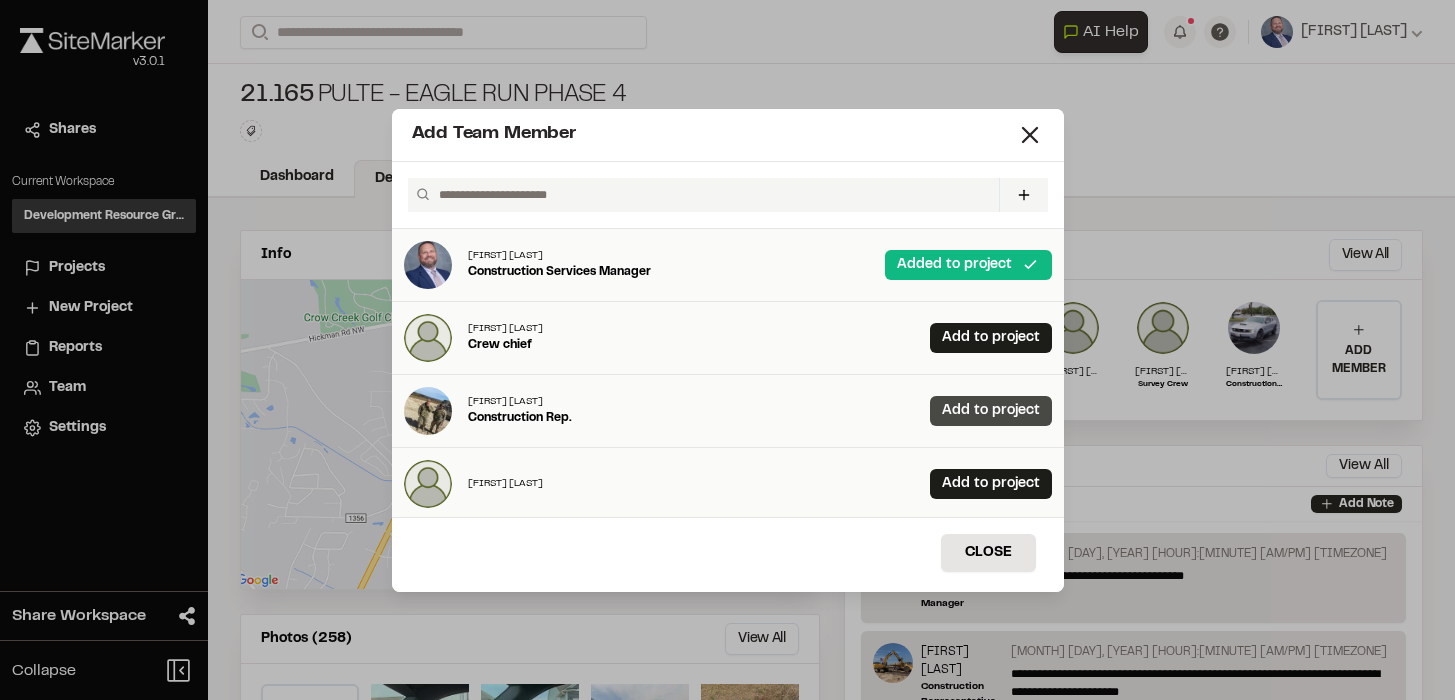 click on "Add to project" at bounding box center [991, 411] 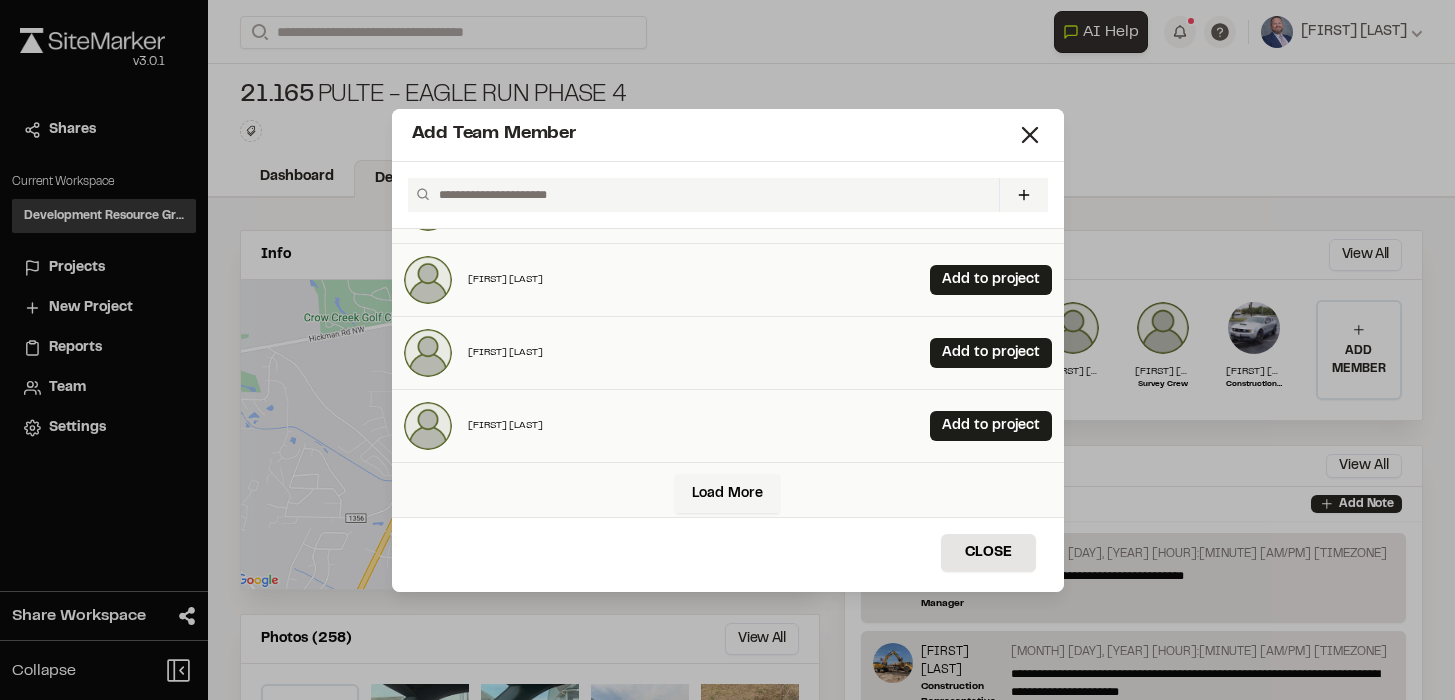 scroll, scrollTop: 505, scrollLeft: 0, axis: vertical 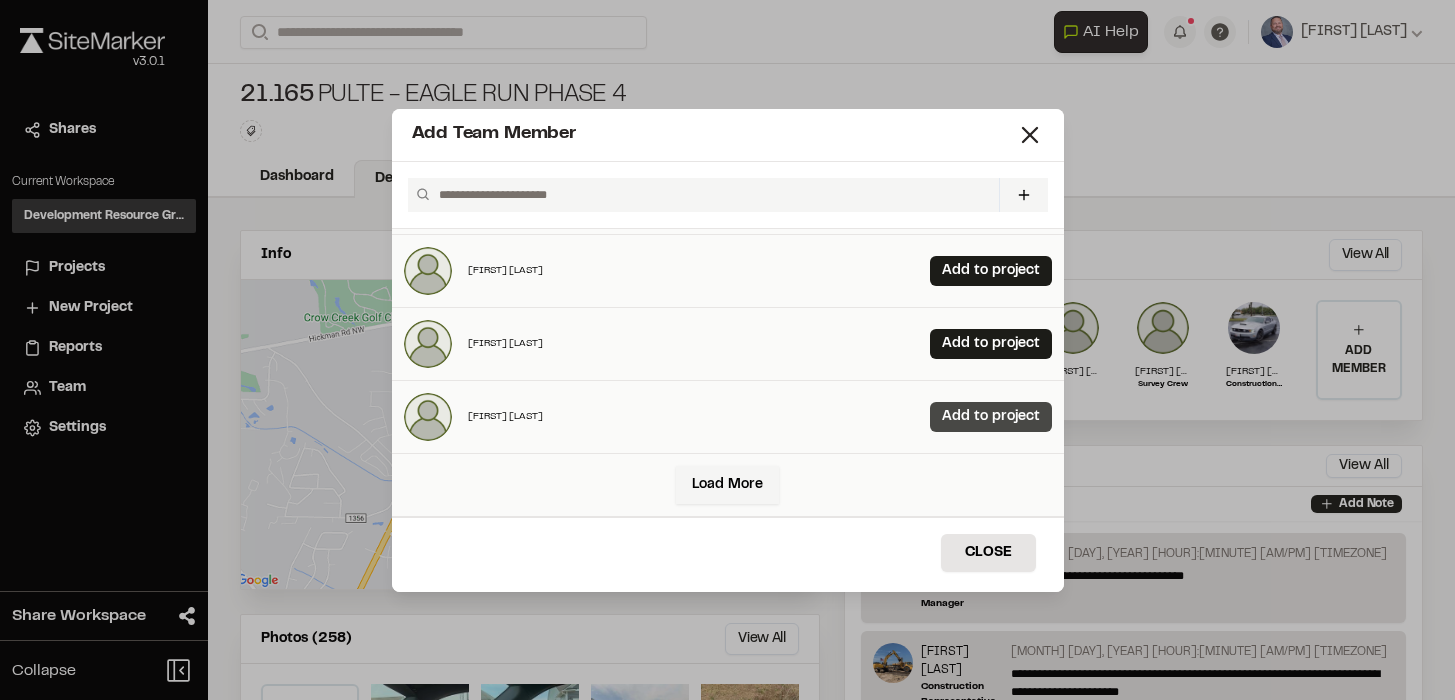 click on "Add to project" at bounding box center [991, 417] 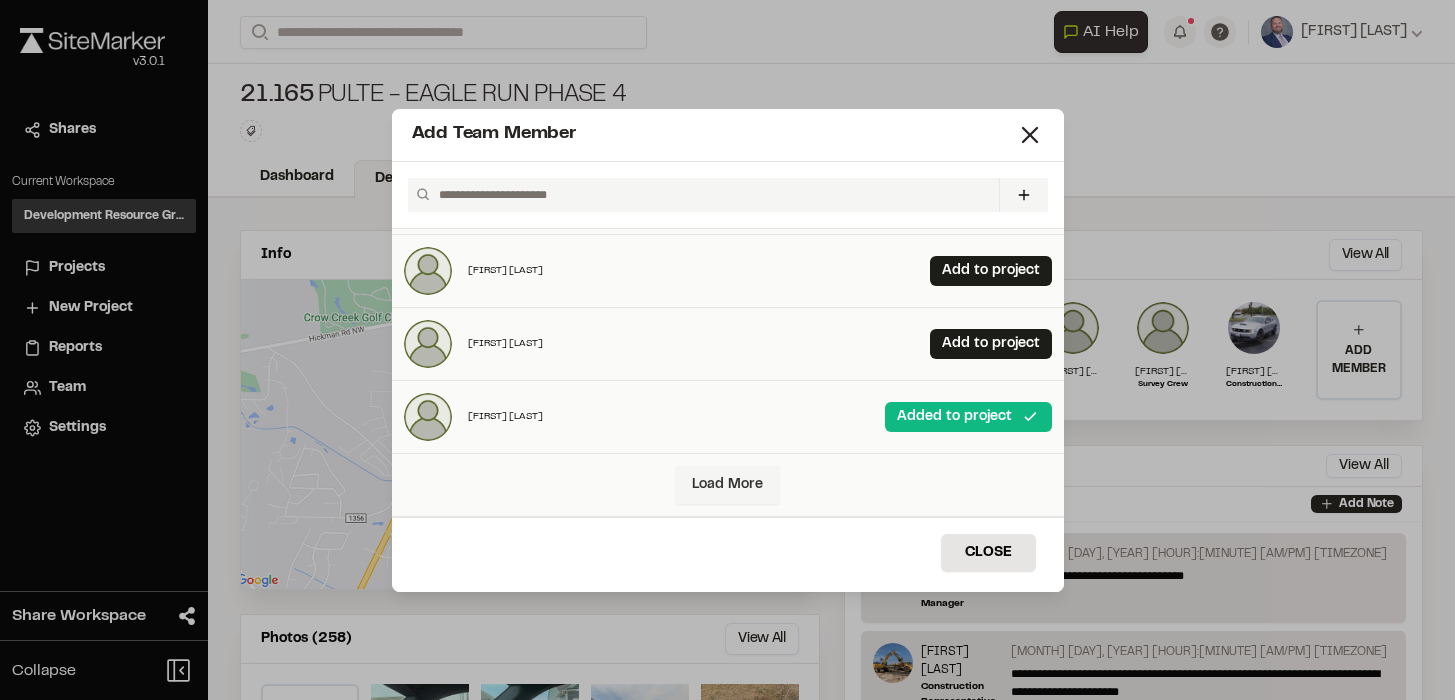 click on "Load More" at bounding box center (727, 485) 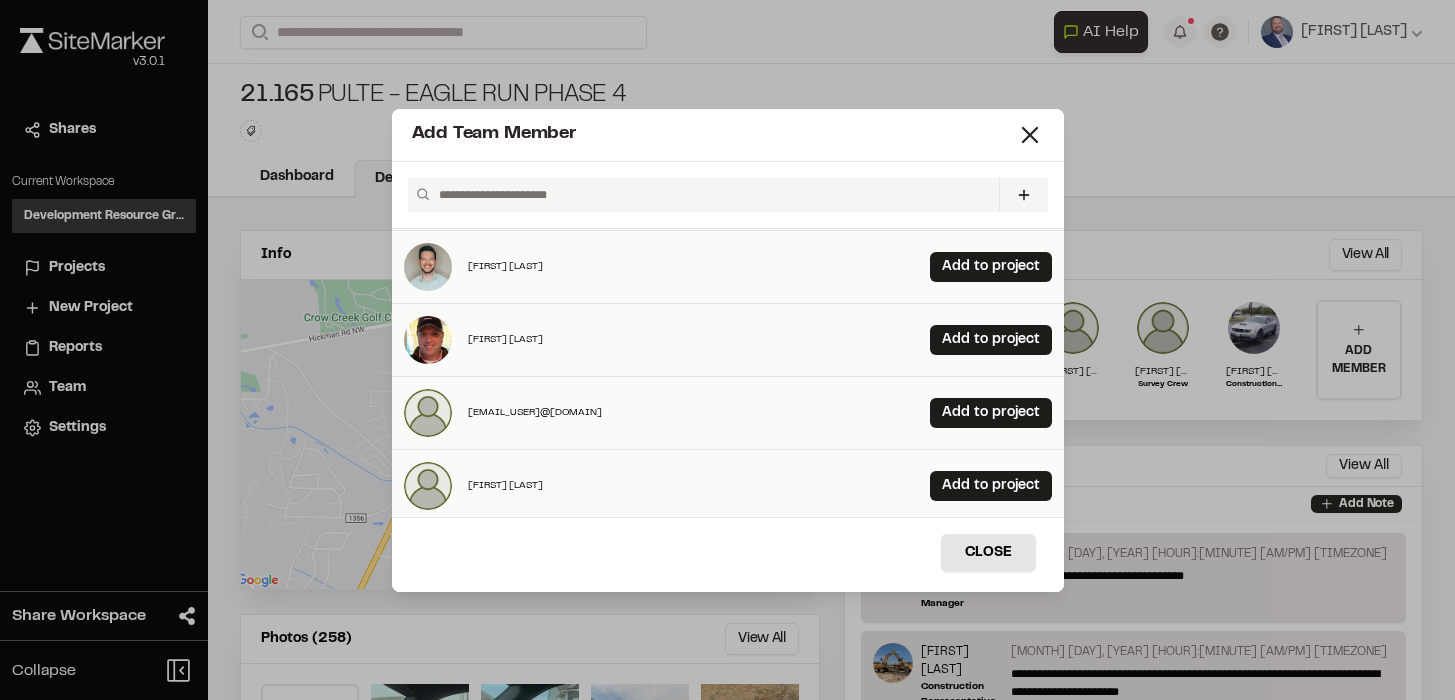 scroll, scrollTop: 1235, scrollLeft: 0, axis: vertical 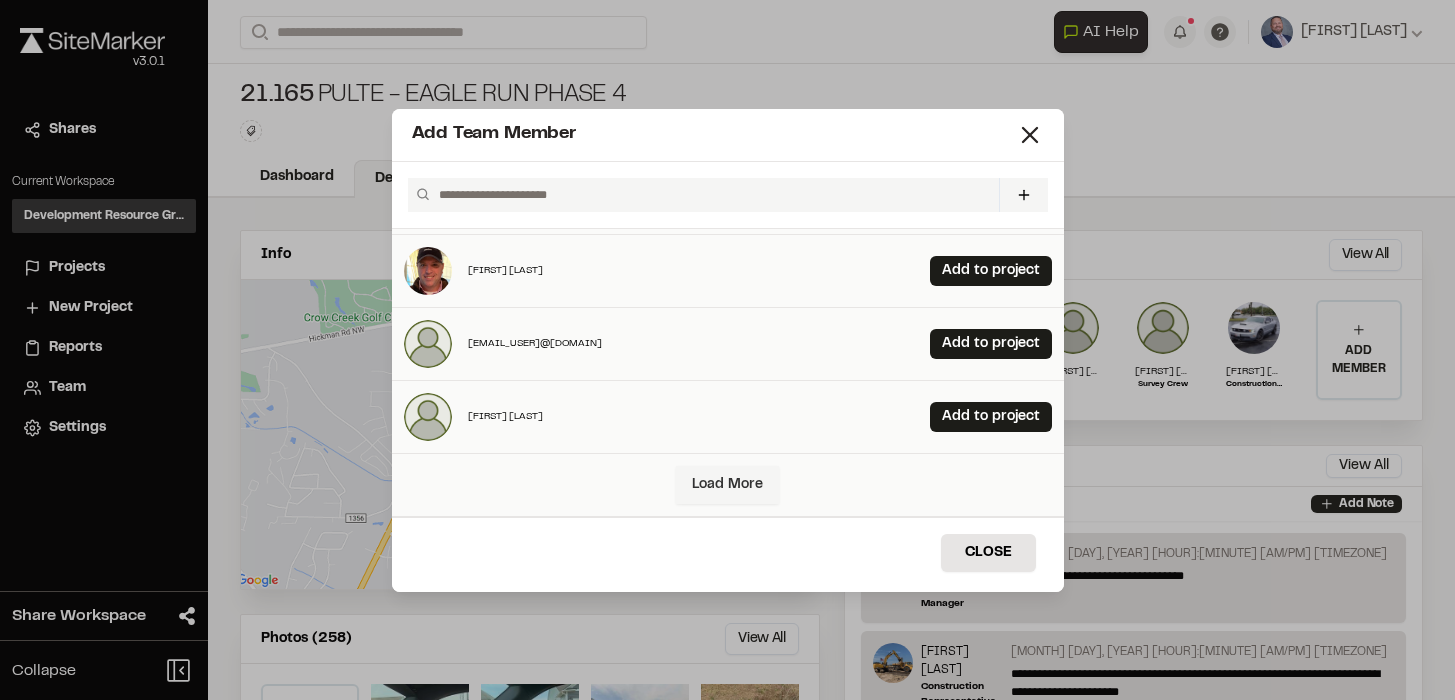 click on "Load More" at bounding box center [727, 485] 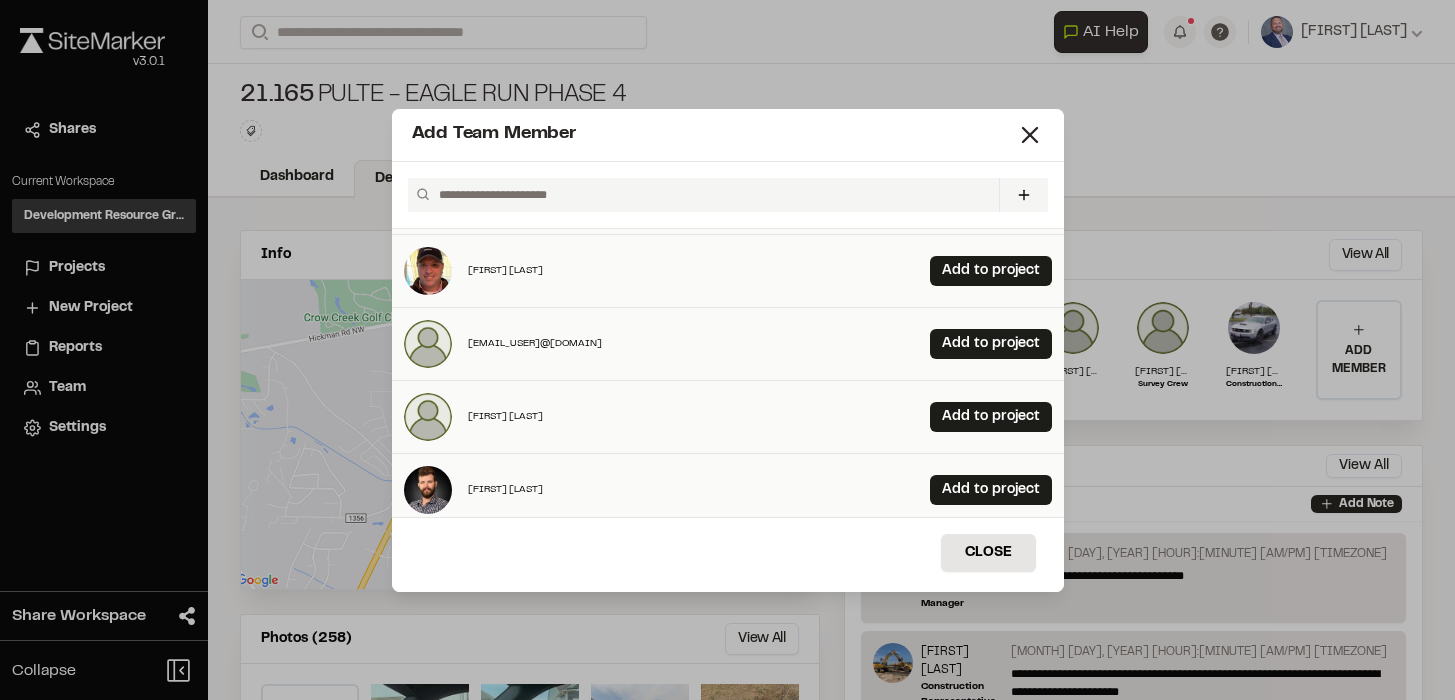 scroll, scrollTop: 1245, scrollLeft: 0, axis: vertical 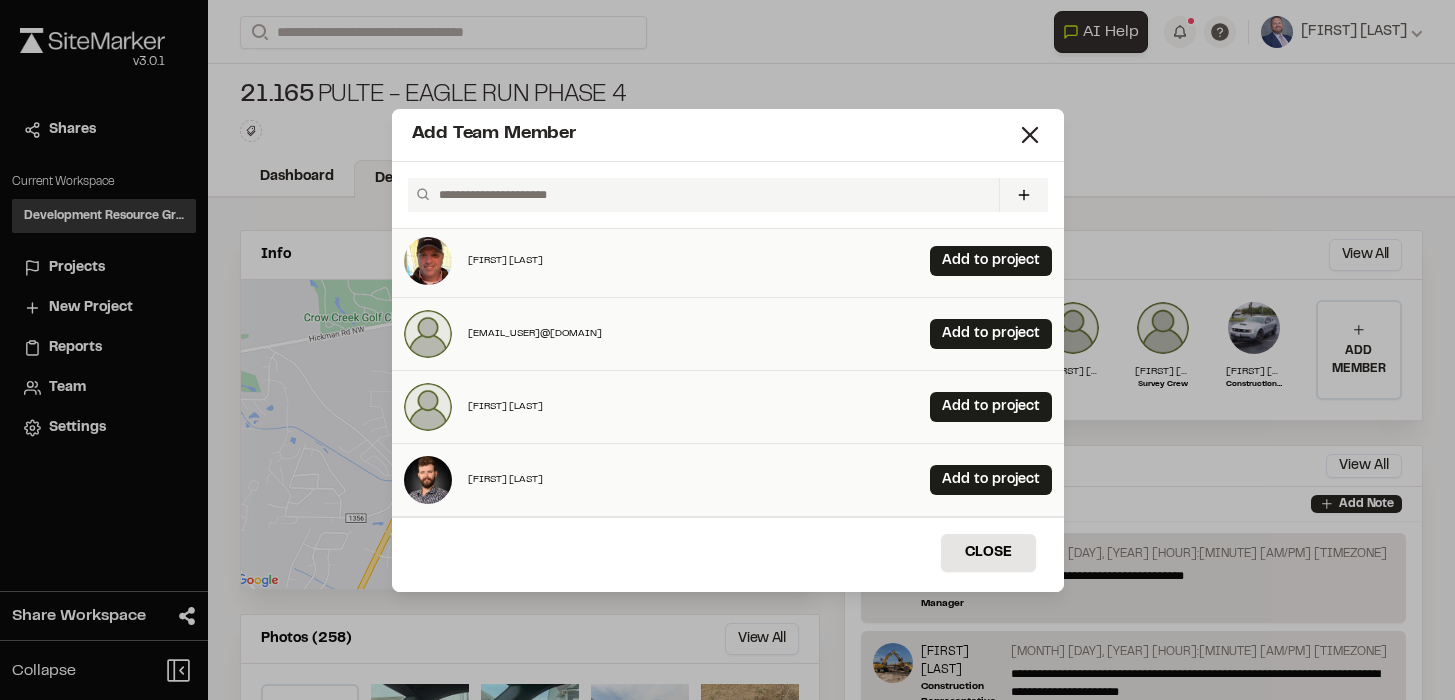 click on "[FIRST] [LAST] Add to project" at bounding box center (728, 480) 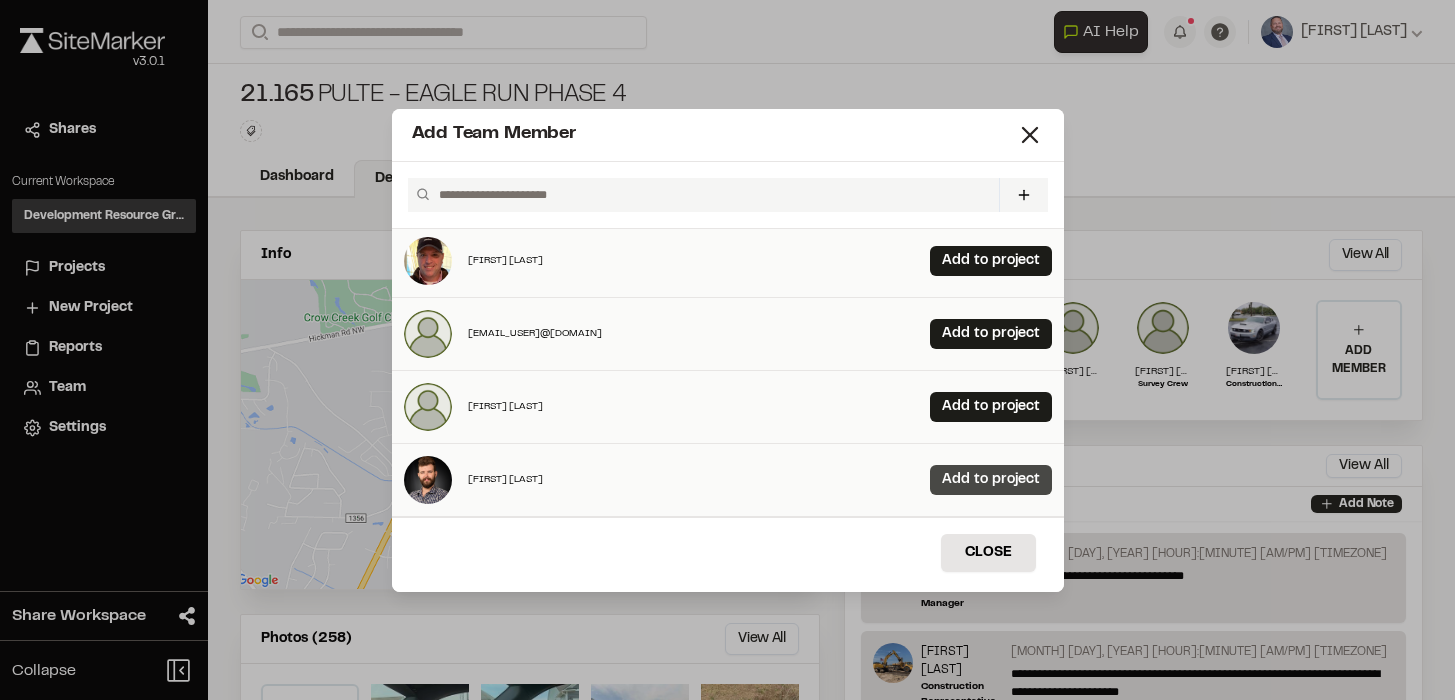 click on "Add to project" at bounding box center (991, 480) 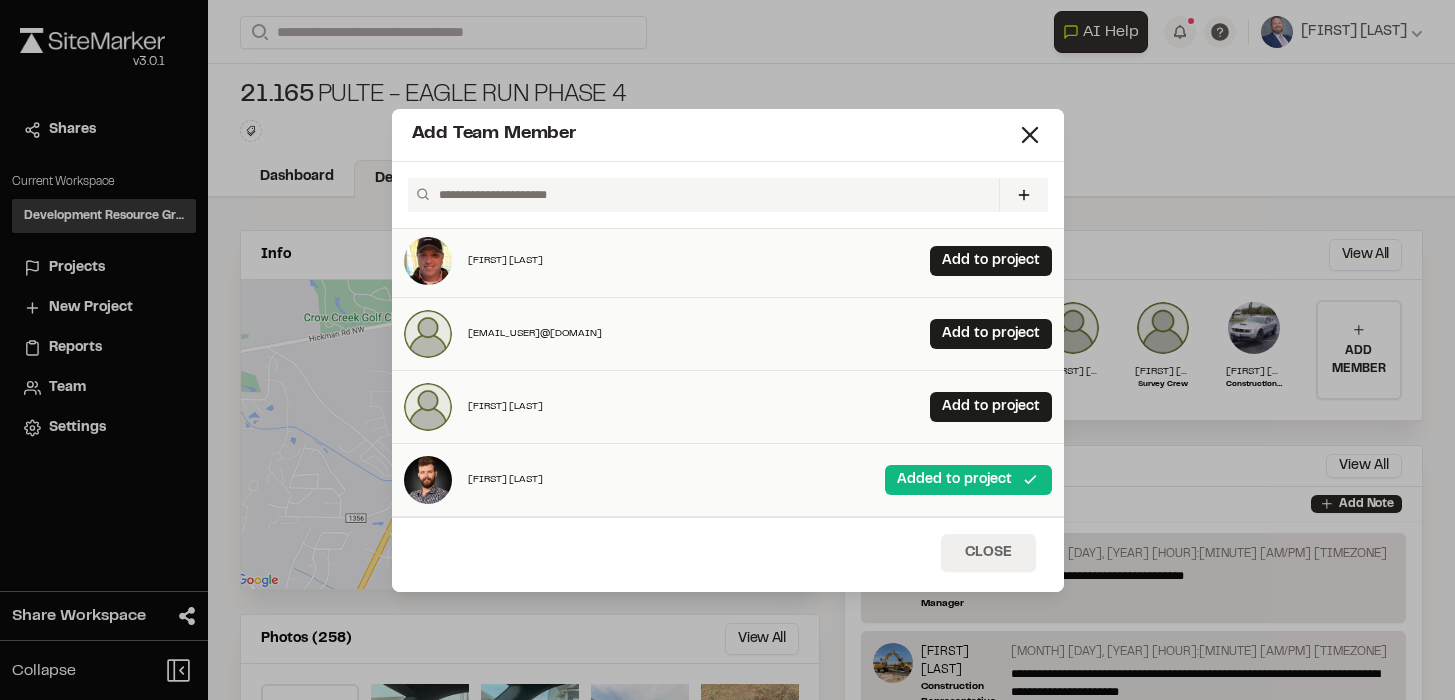click on "Close" at bounding box center [988, 553] 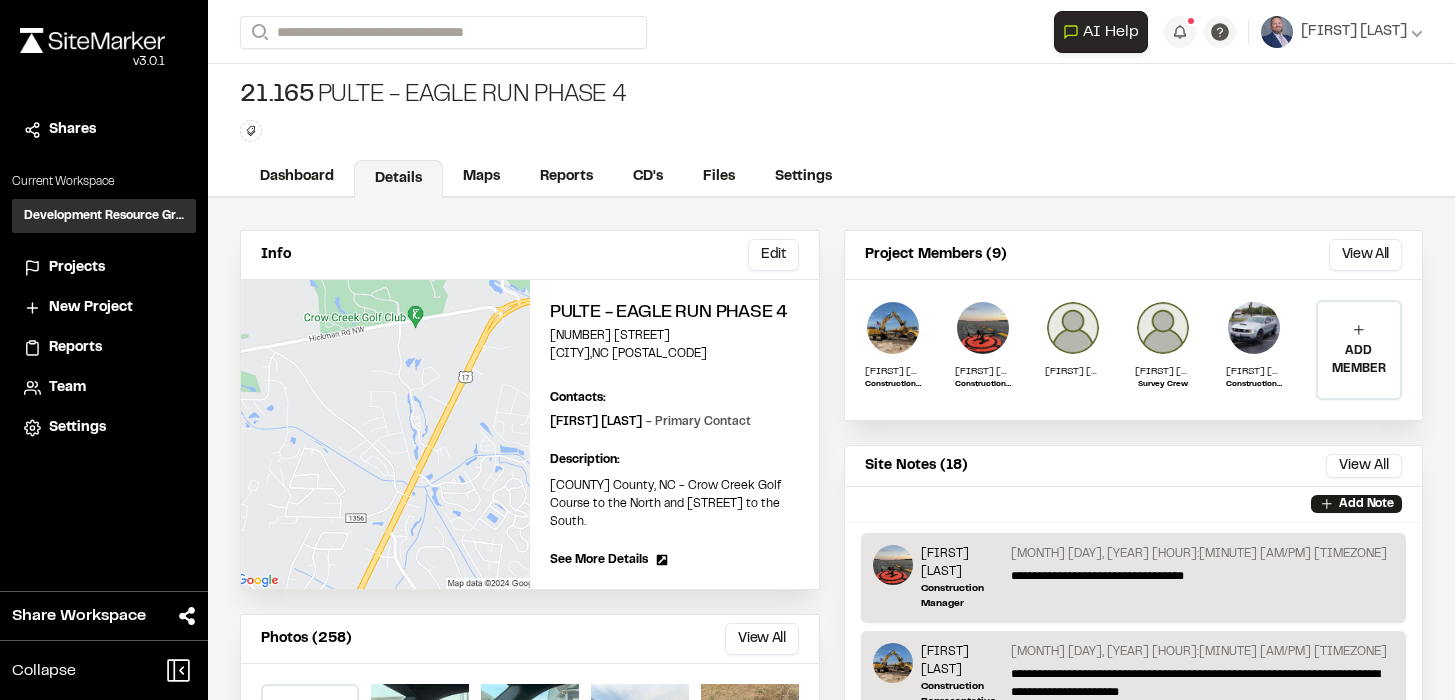 scroll, scrollTop: 0, scrollLeft: 0, axis: both 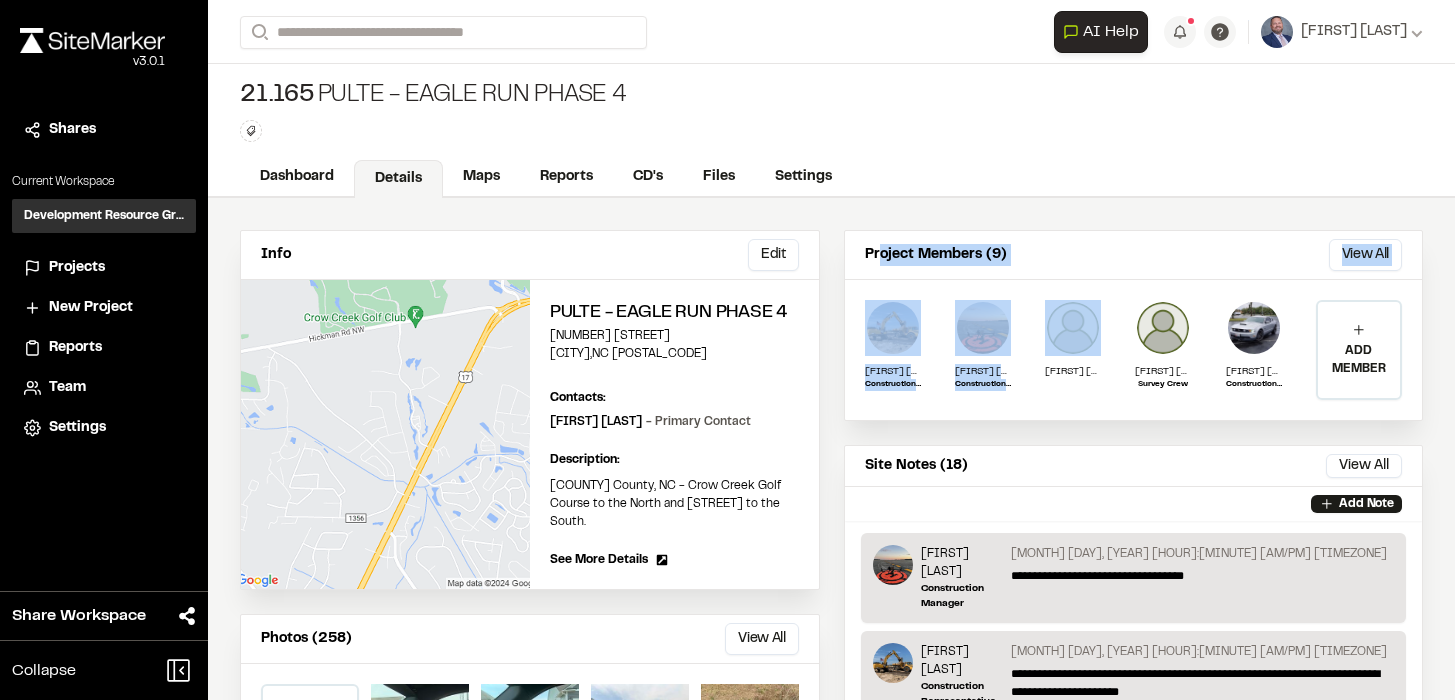 drag, startPoint x: 1112, startPoint y: 342, endPoint x: 720, endPoint y: 133, distance: 444.2353 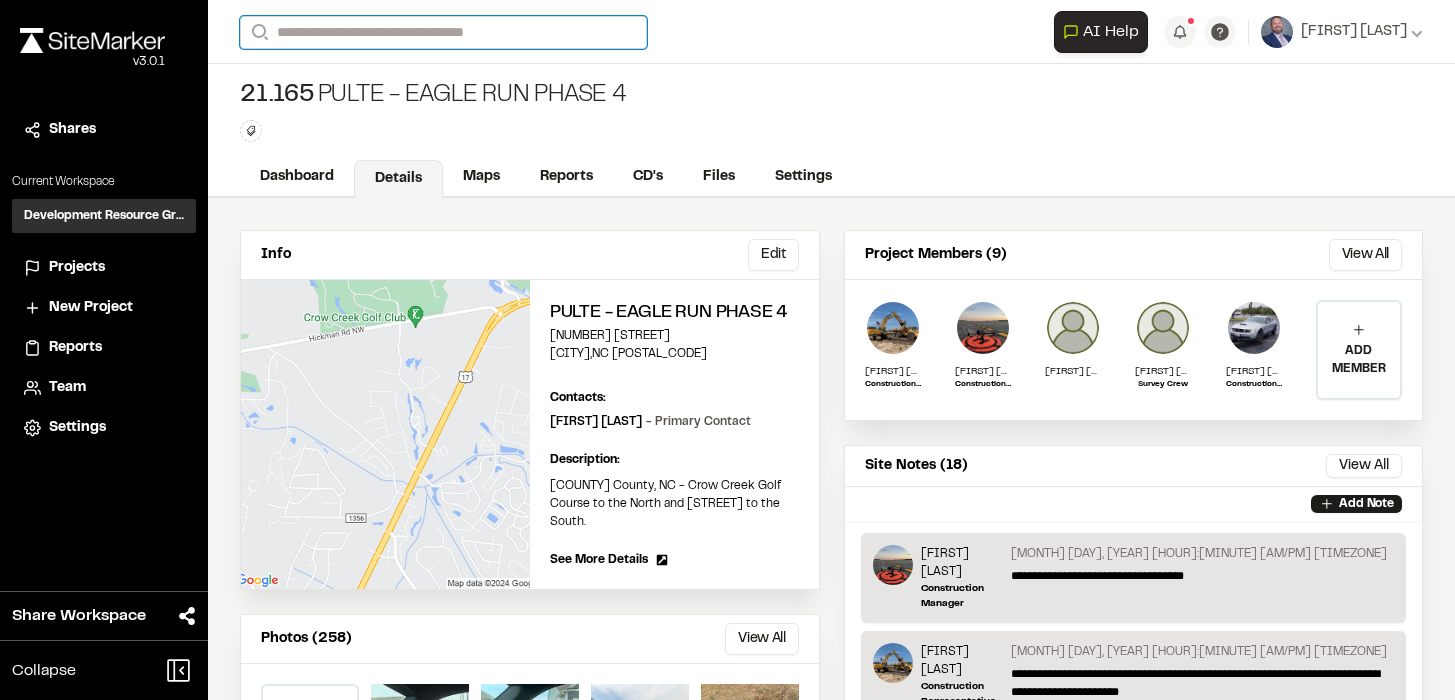 click on "Search" at bounding box center (443, 32) 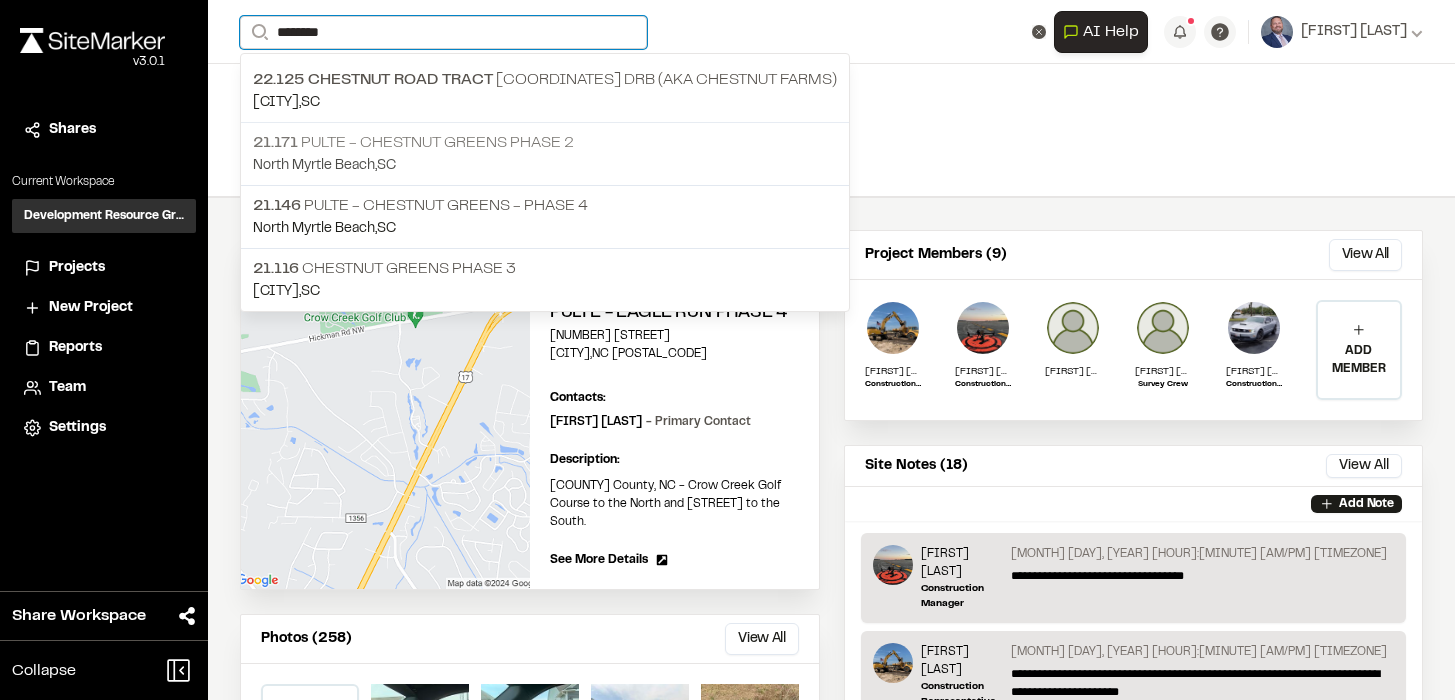 type on "********" 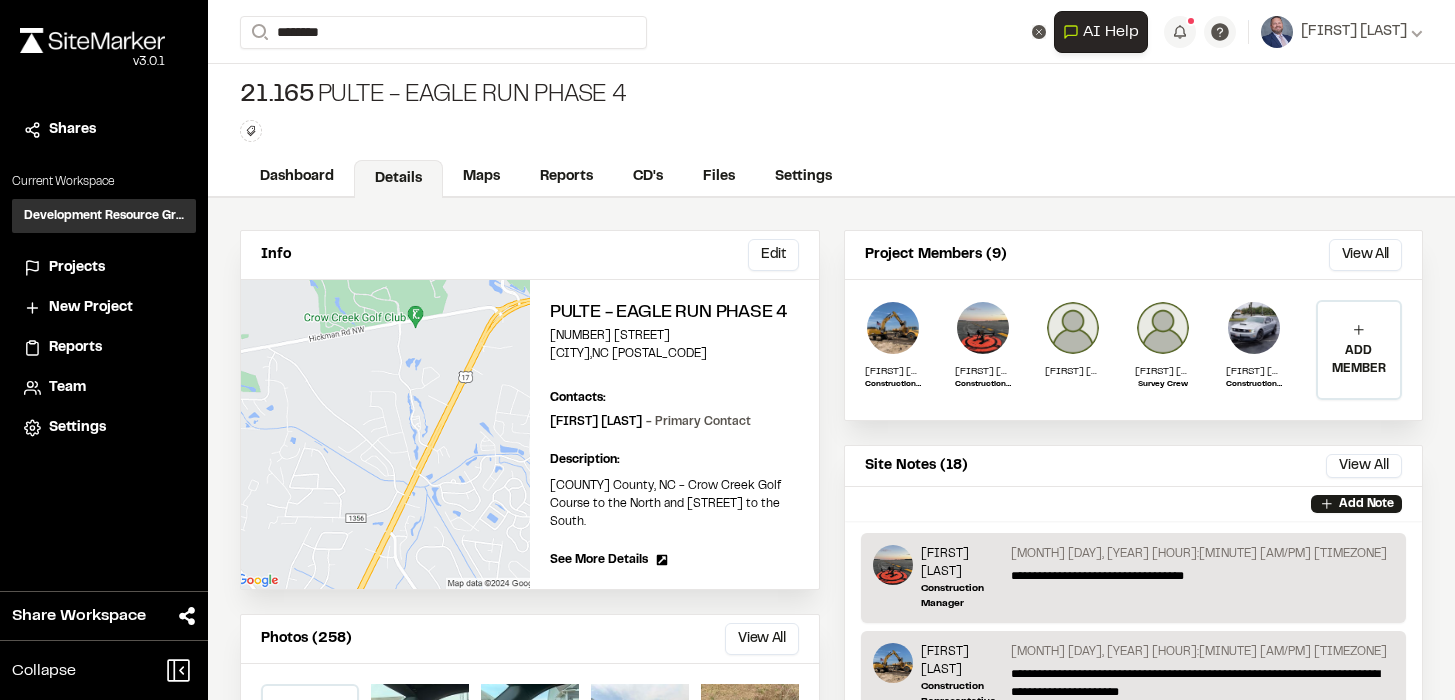 click on "[COORDINATES] Pulte - Chestnut Greens - Phase 2" at bounding box center [545, 143] 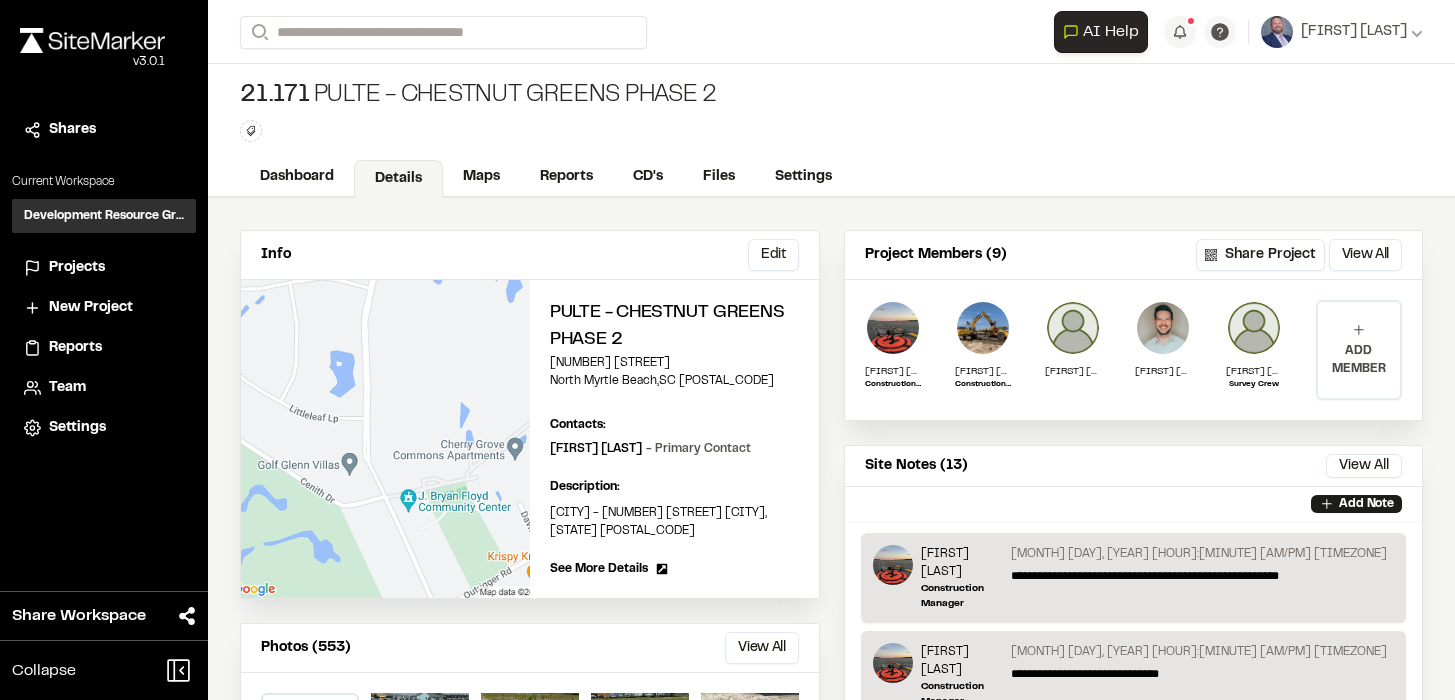 click on "ADD MEMBER" at bounding box center (1359, 360) 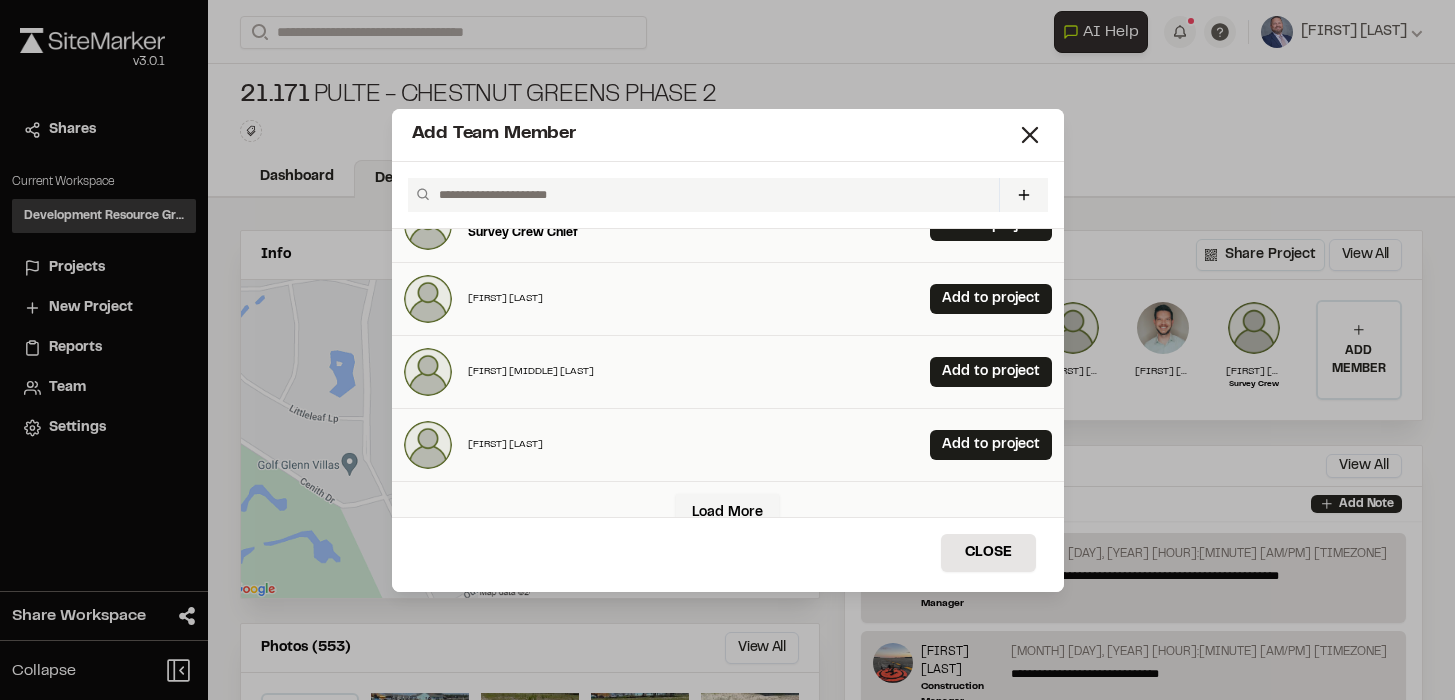 scroll, scrollTop: 505, scrollLeft: 0, axis: vertical 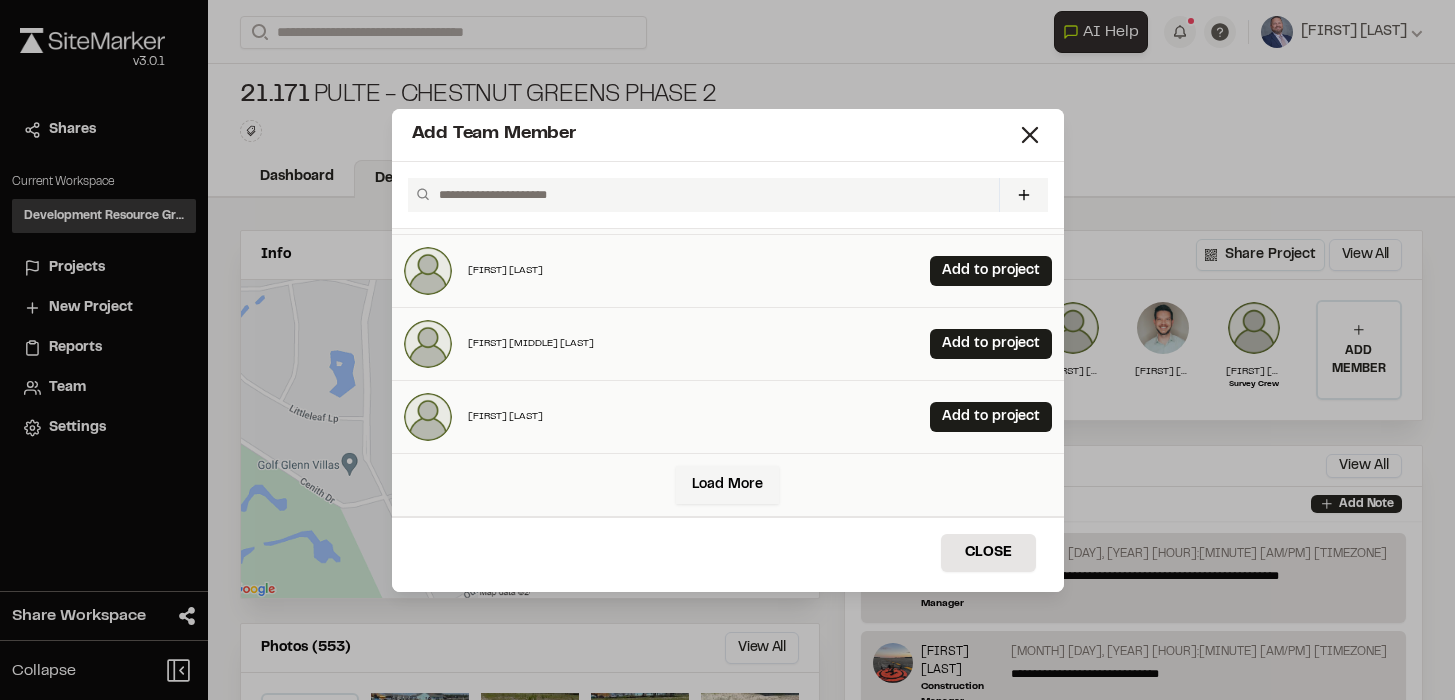 click on "[FIRST] [MIDDLE] [LAST] Add to project" at bounding box center [728, 344] 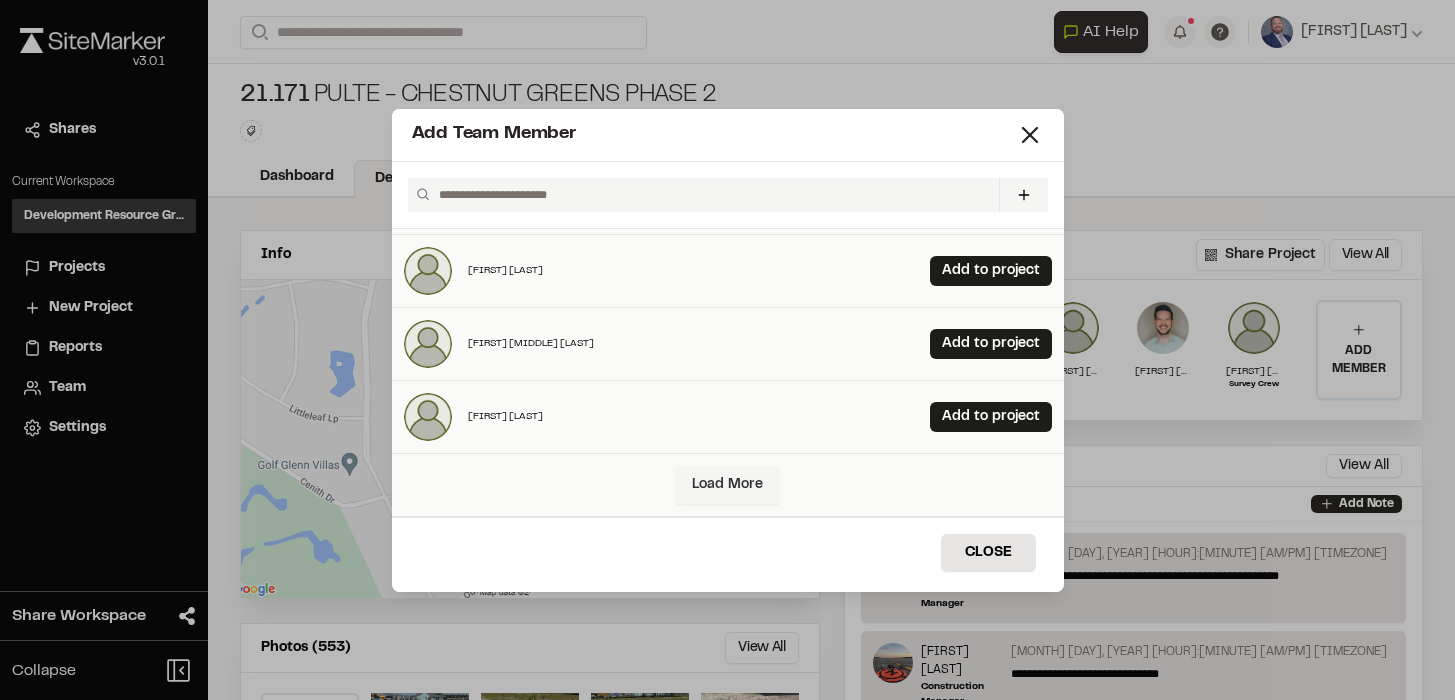 click on "Load More" at bounding box center (727, 485) 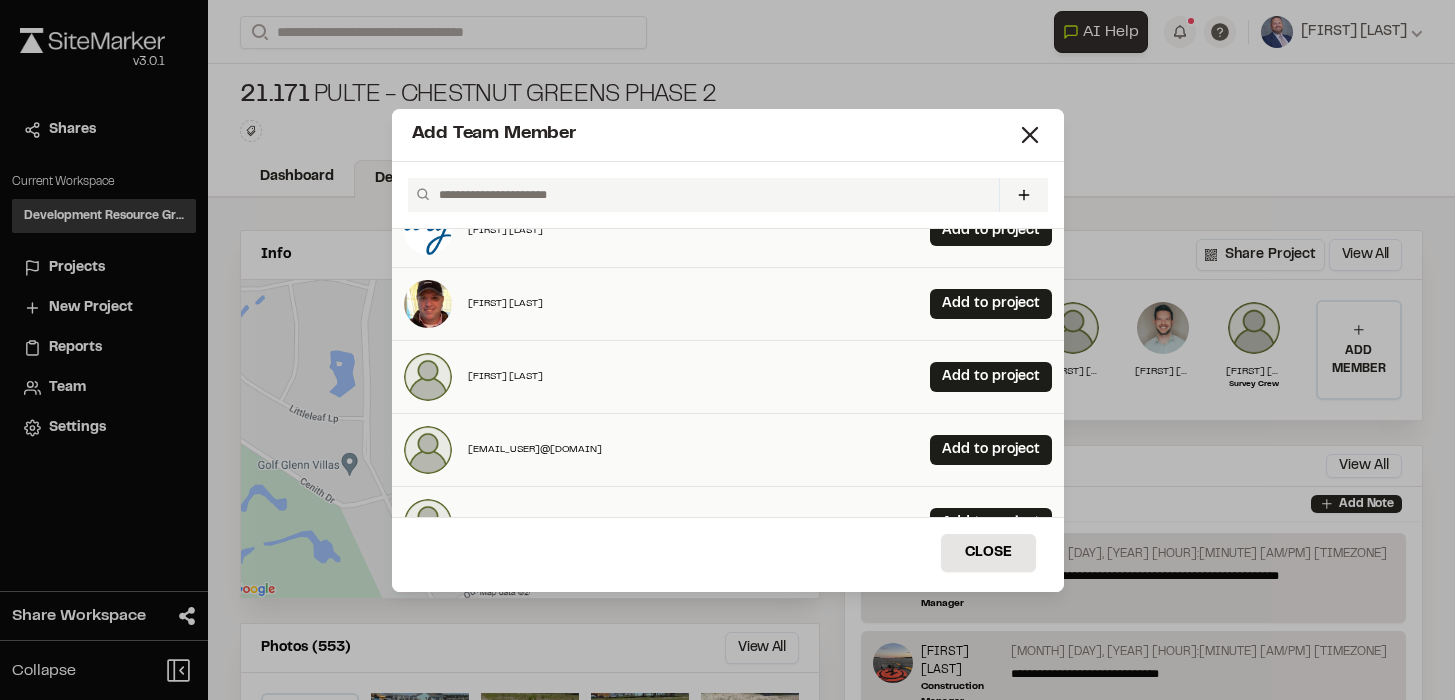scroll, scrollTop: 1172, scrollLeft: 0, axis: vertical 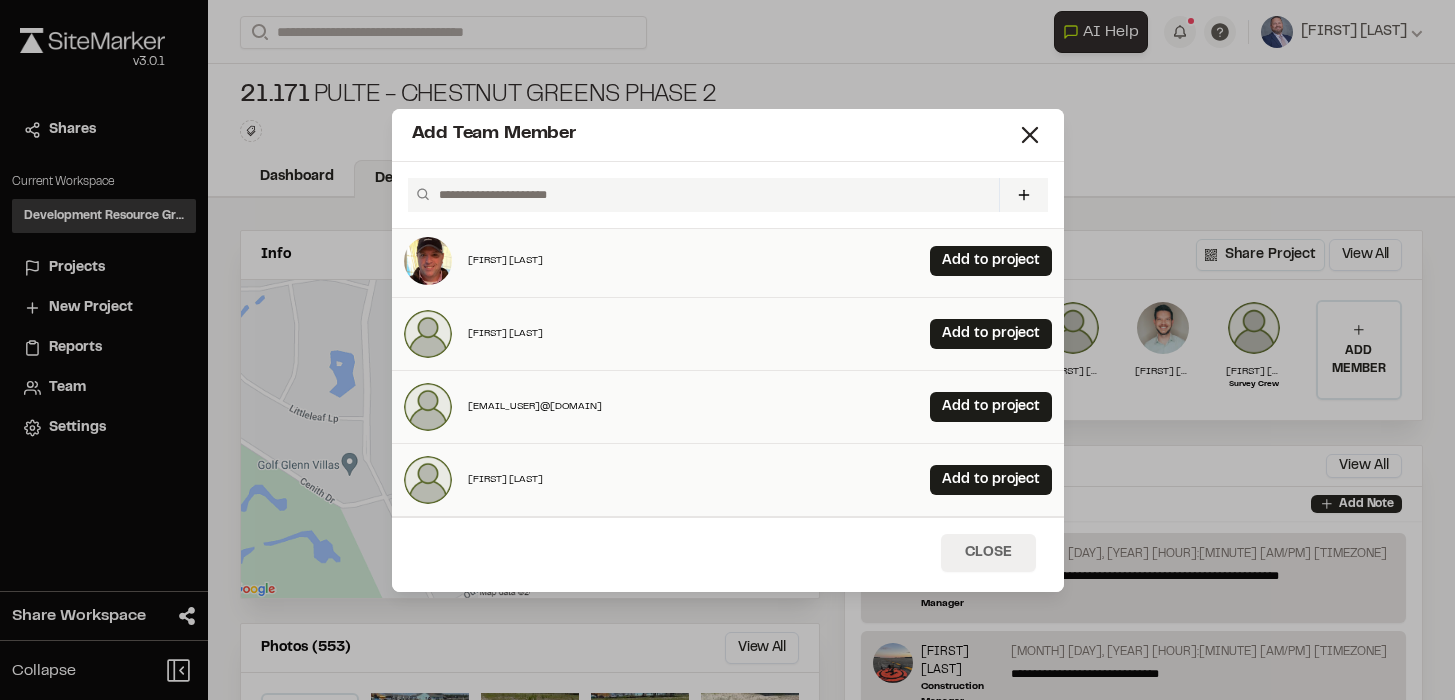 click on "Close" at bounding box center (988, 553) 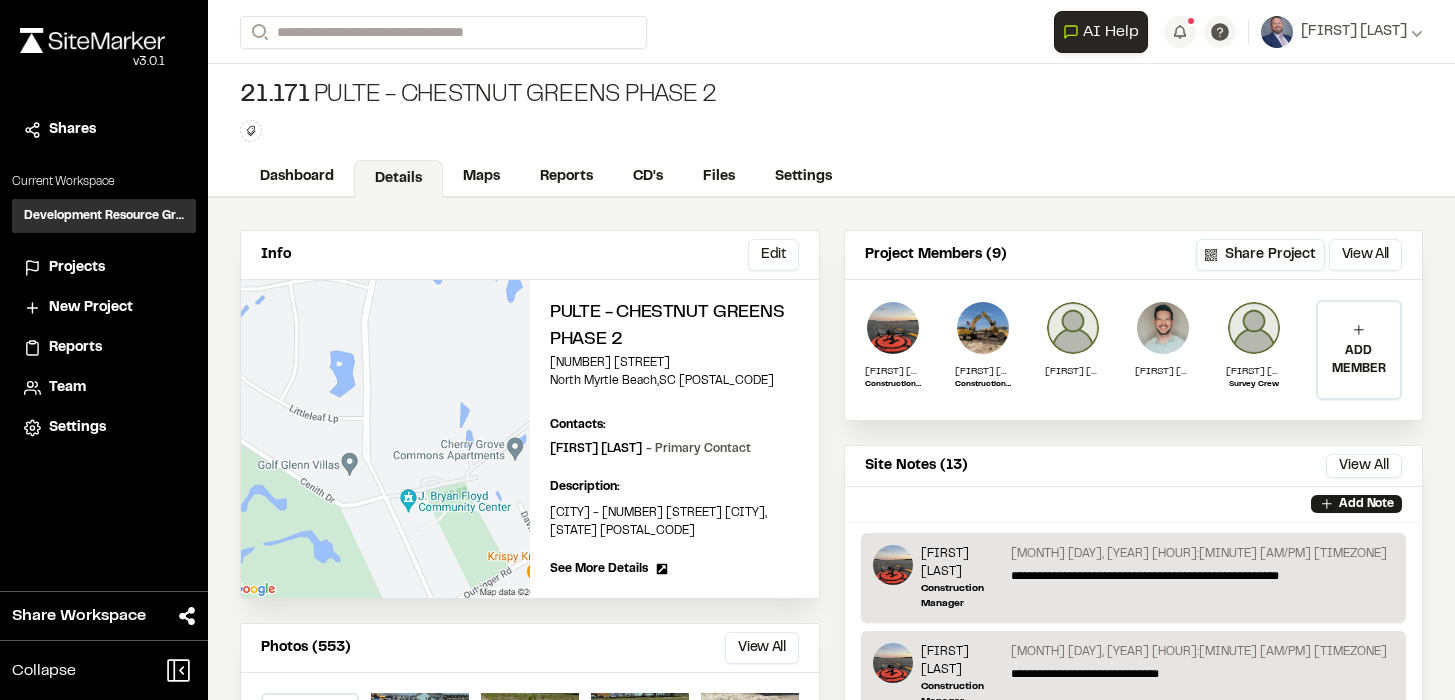 scroll, scrollTop: 0, scrollLeft: 0, axis: both 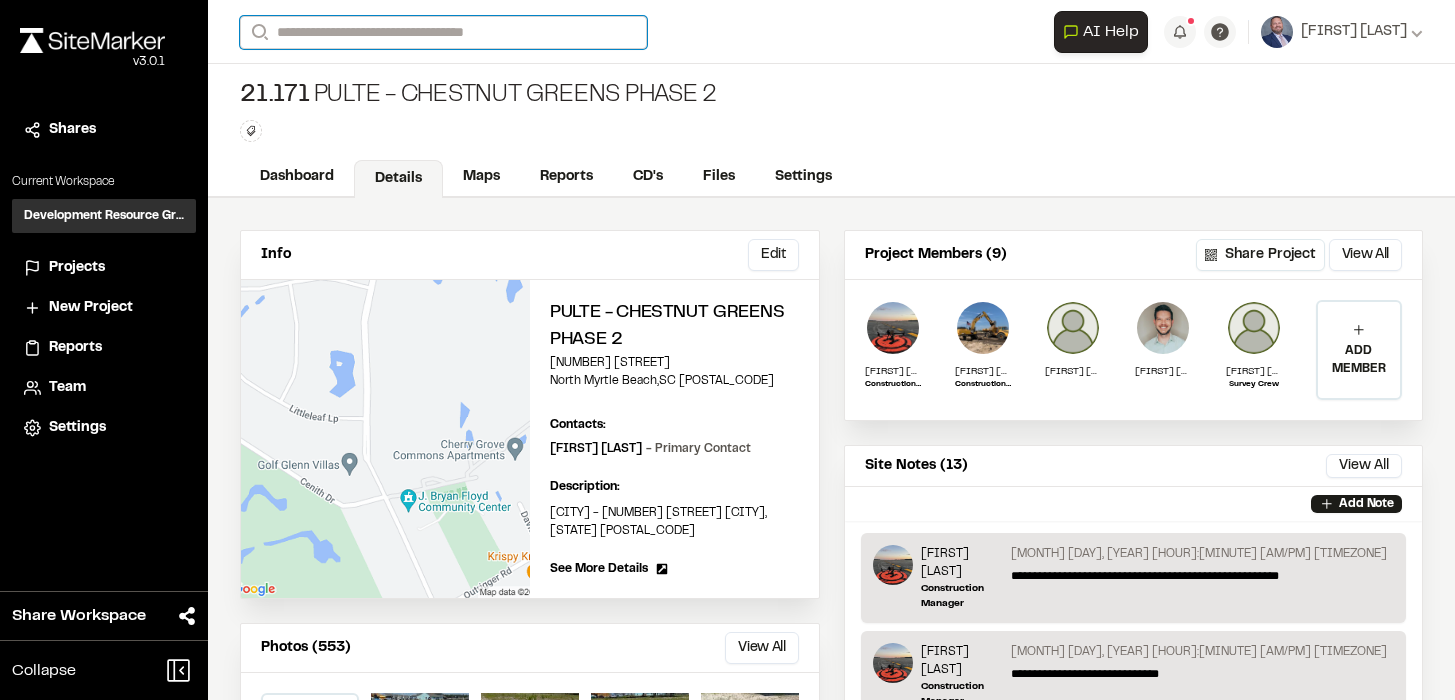 click on "Search" at bounding box center (443, 32) 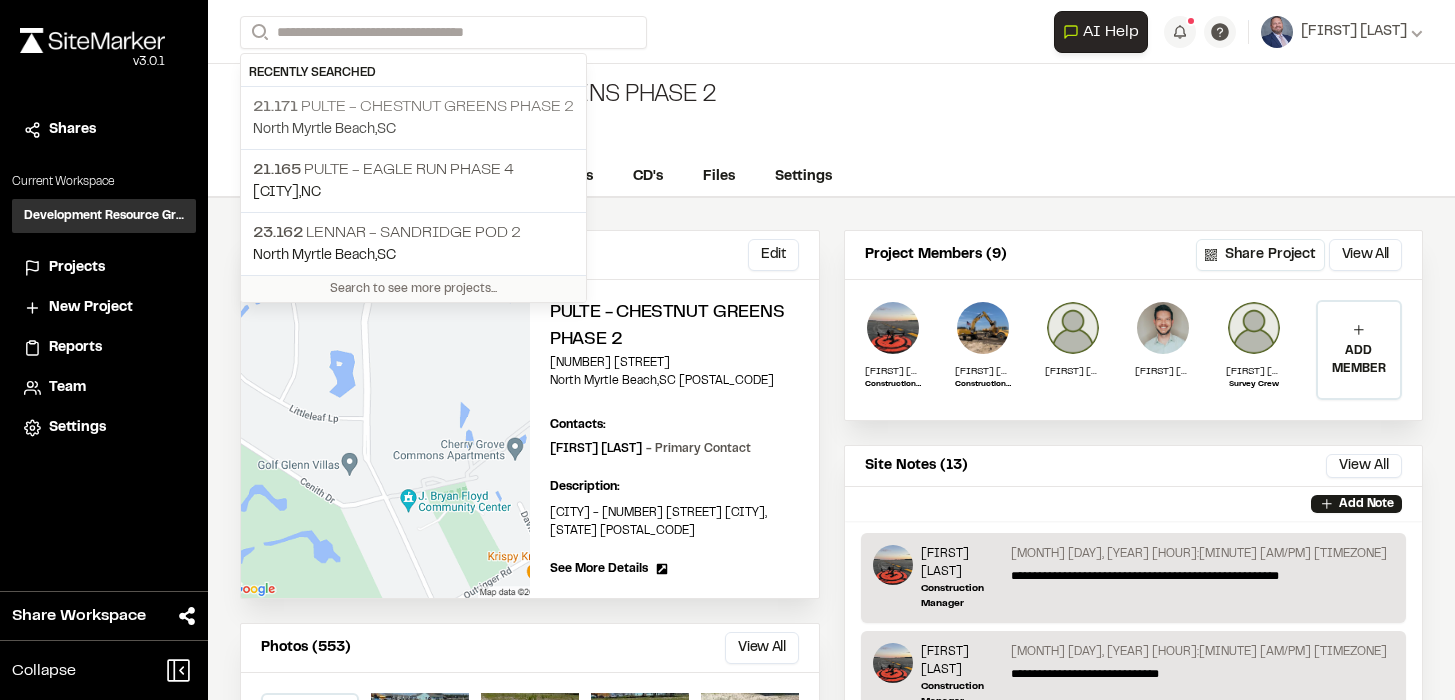 click on "[COORDINATES] Pulte - Chestnut Greens - Phase 2" at bounding box center (413, 107) 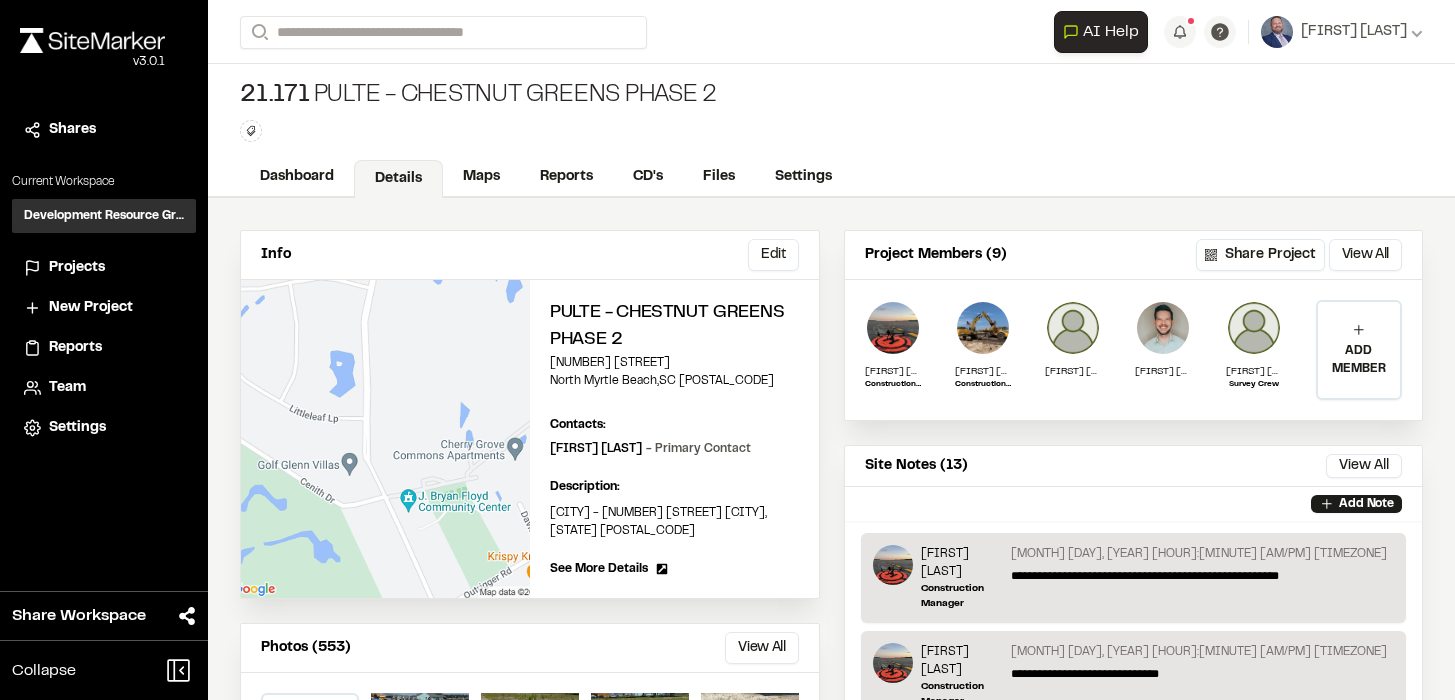 click on "**********" at bounding box center [831, 32] 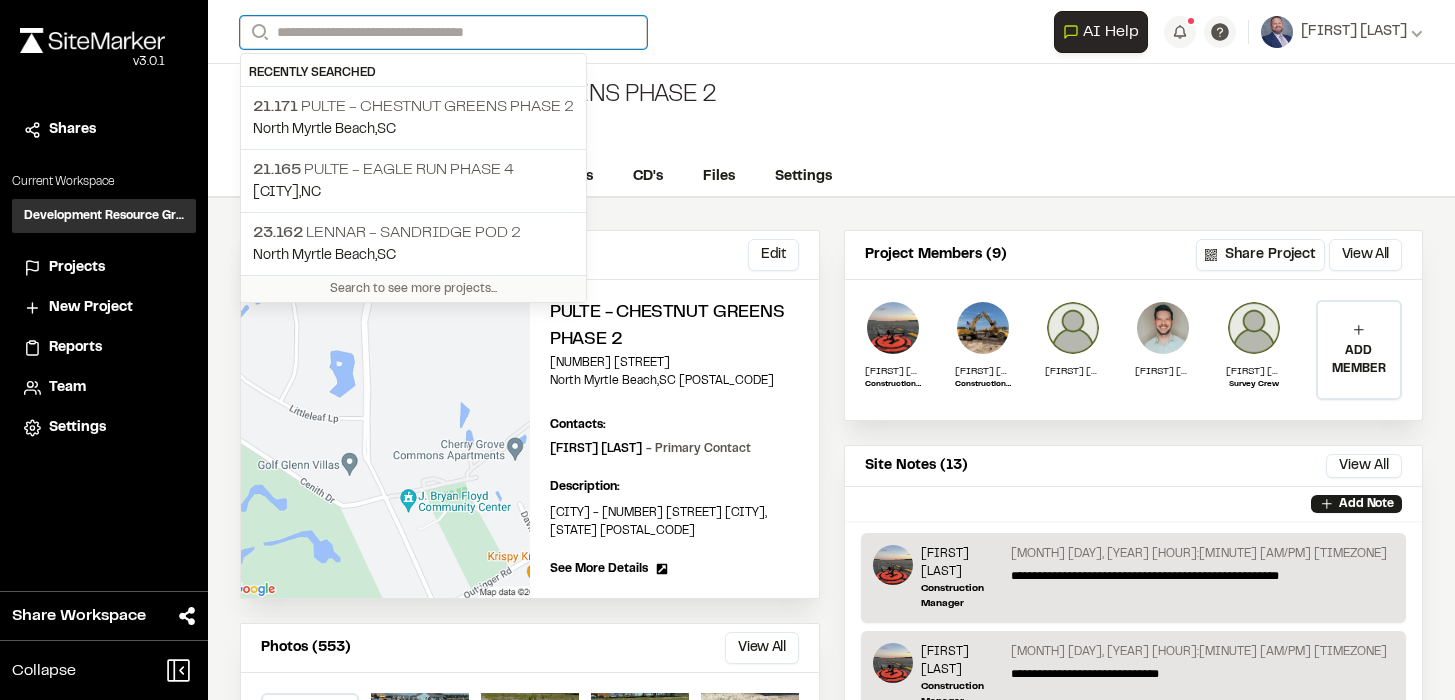 click on "Search" at bounding box center (443, 32) 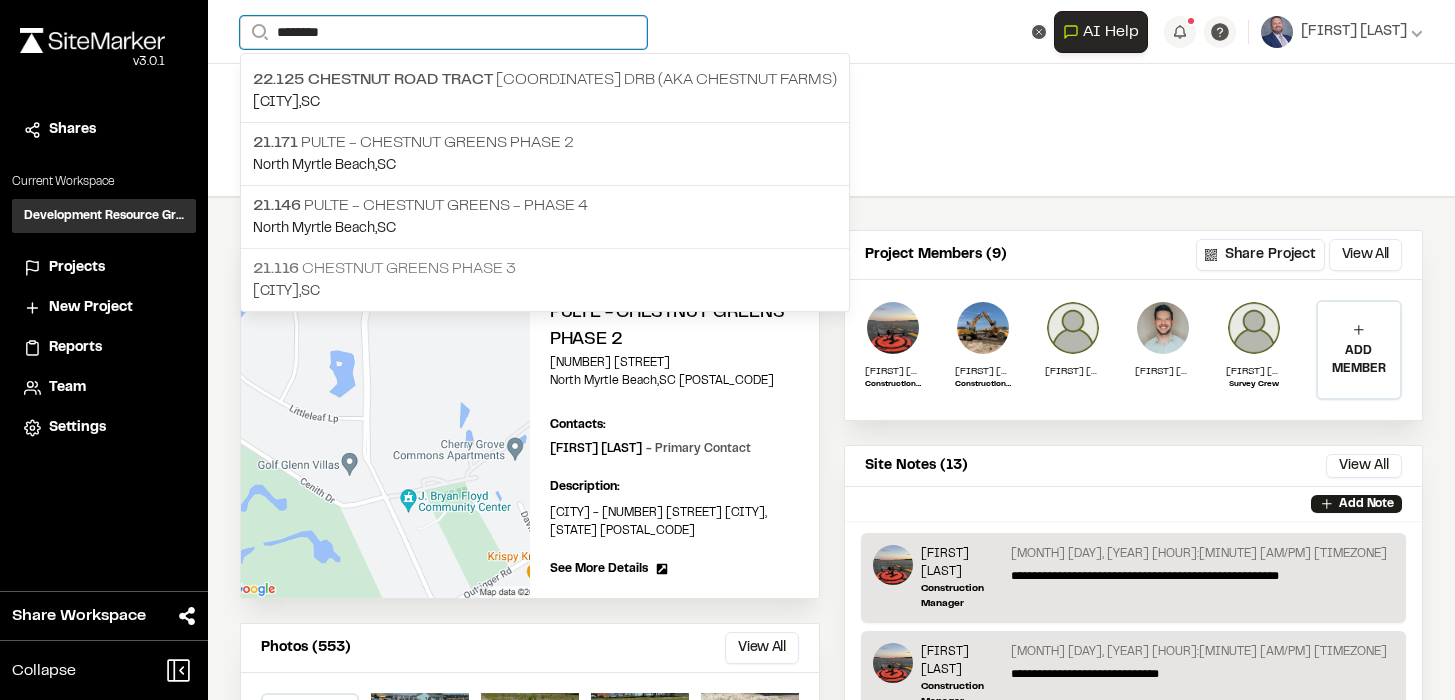 type on "********" 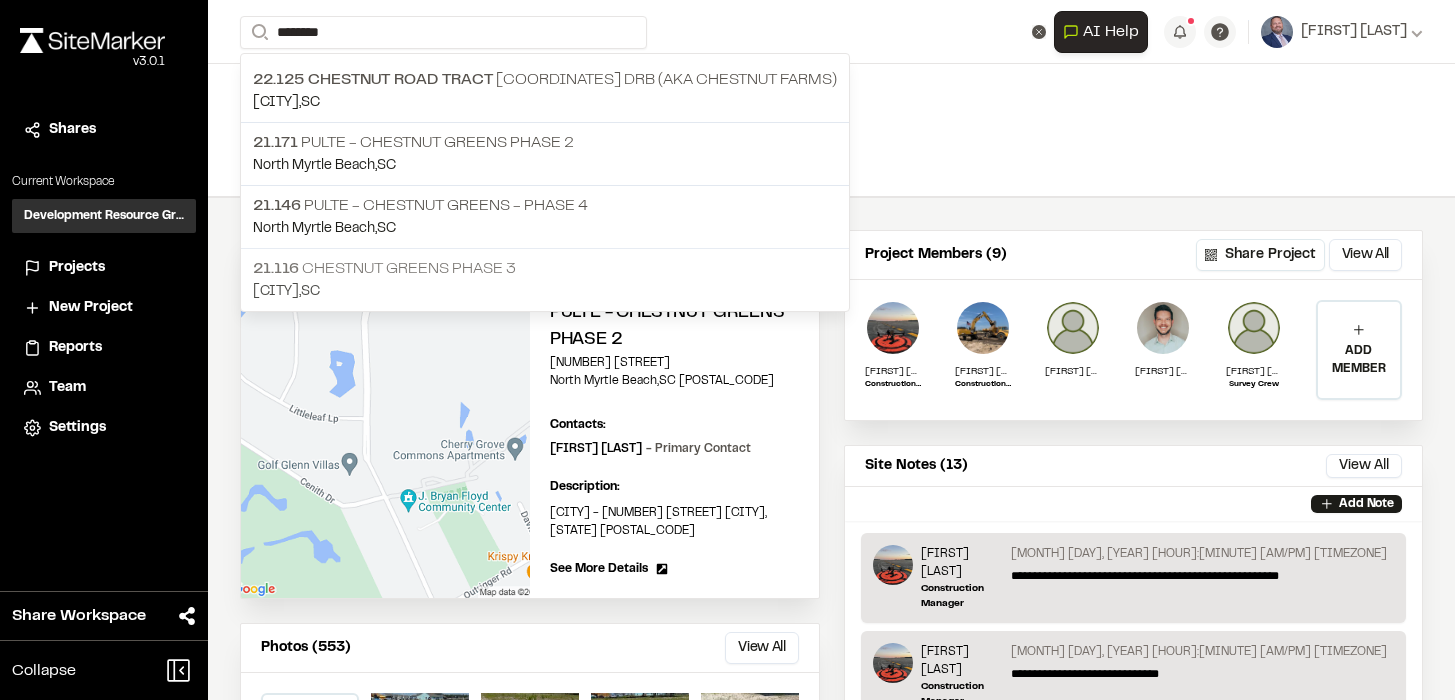 click on "[COORDINATES] Chestnut Greens Phase 3" at bounding box center [545, 269] 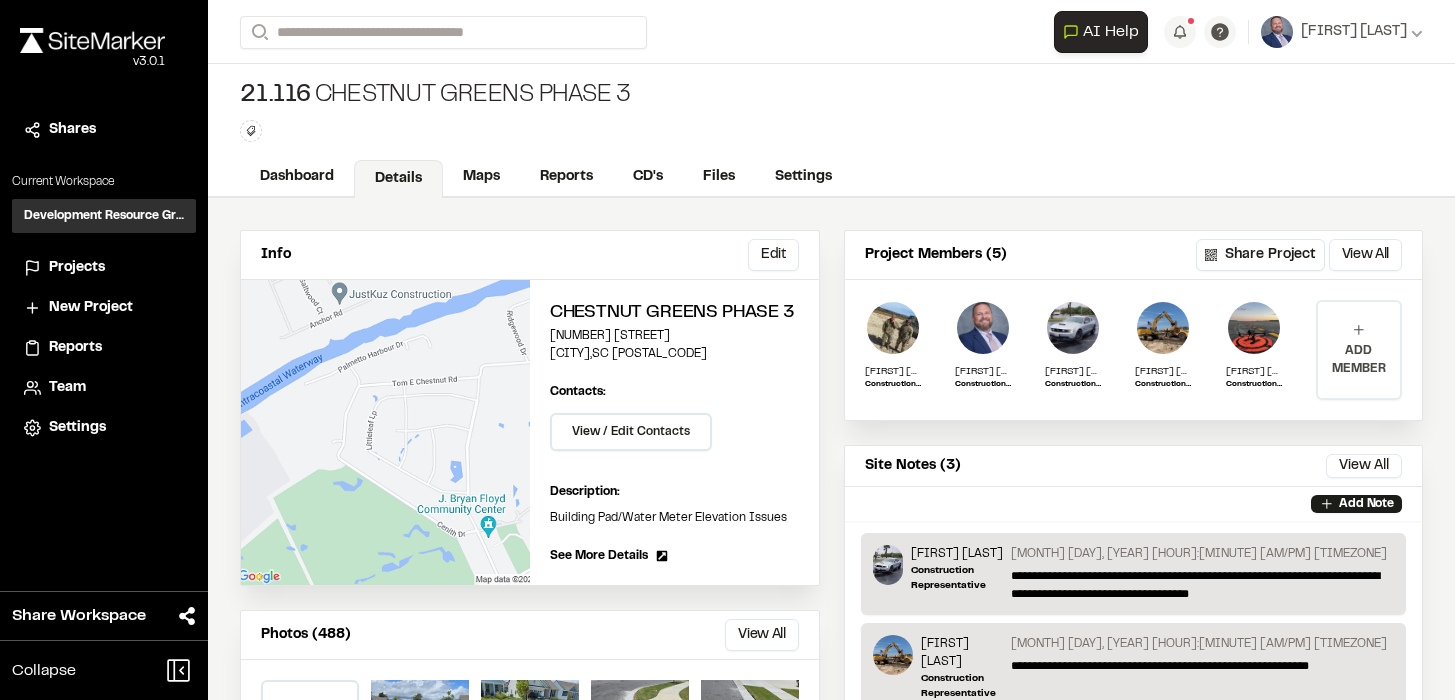 click on "ADD MEMBER" at bounding box center [1359, 360] 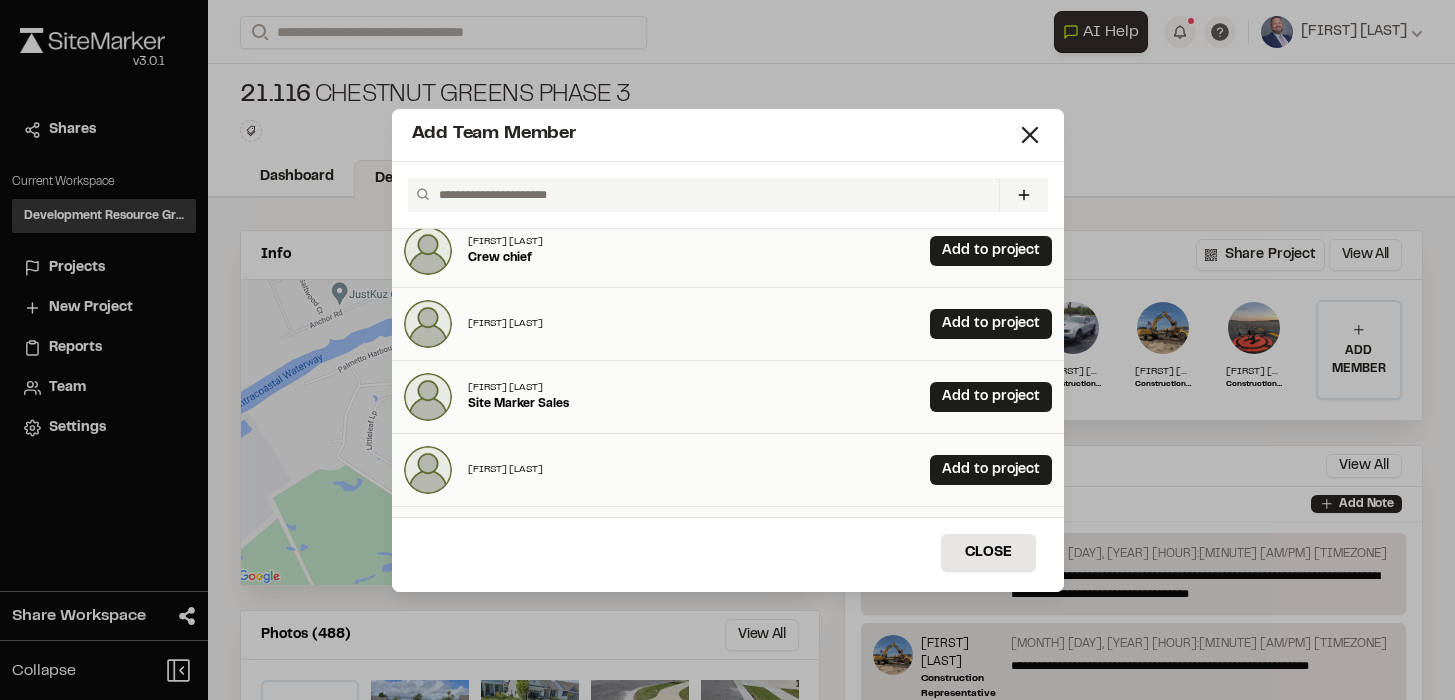 scroll, scrollTop: 16, scrollLeft: 0, axis: vertical 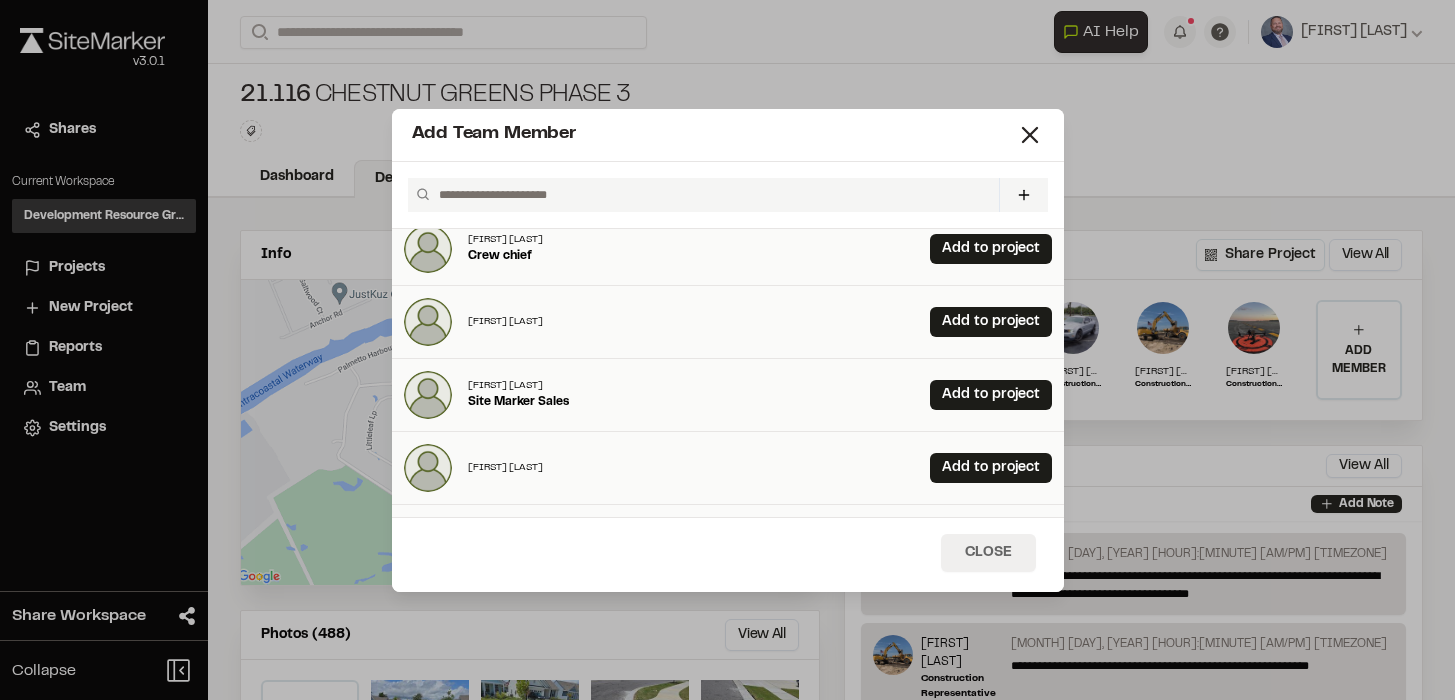 click on "Close" at bounding box center (988, 553) 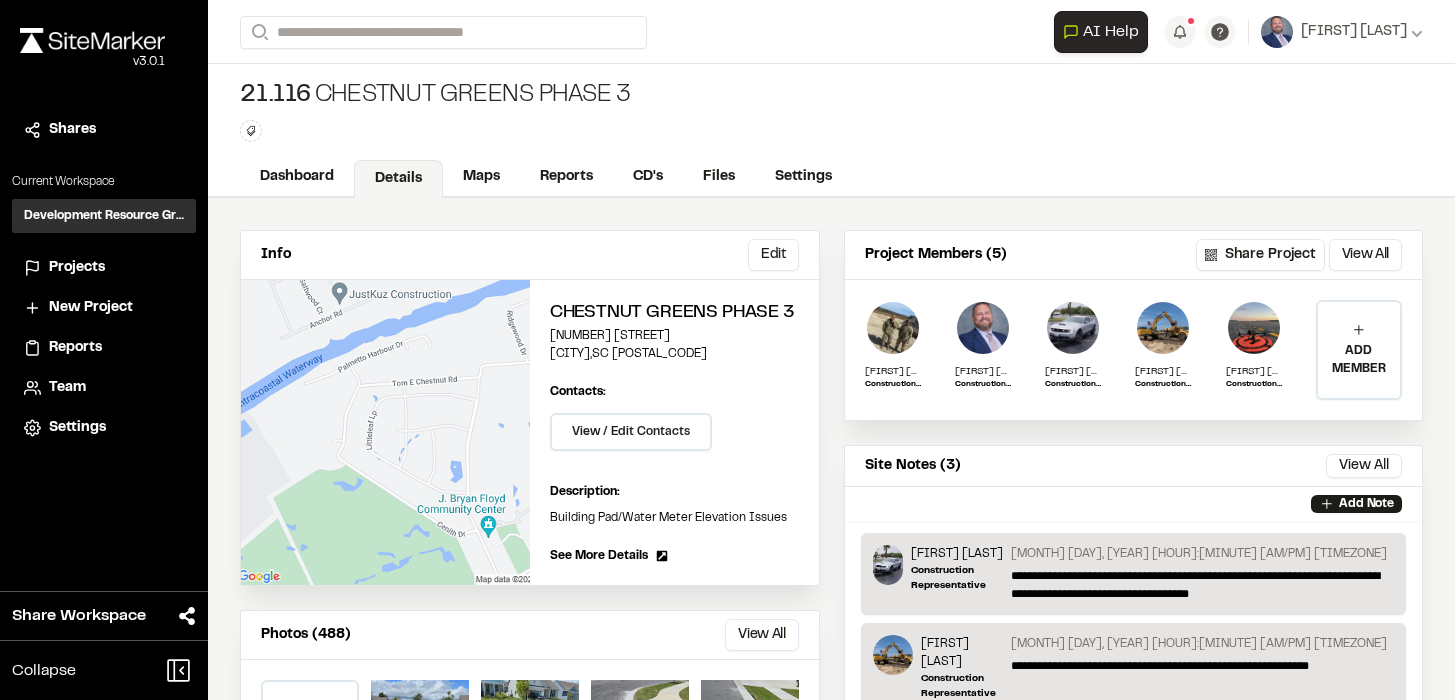 scroll, scrollTop: 0, scrollLeft: 0, axis: both 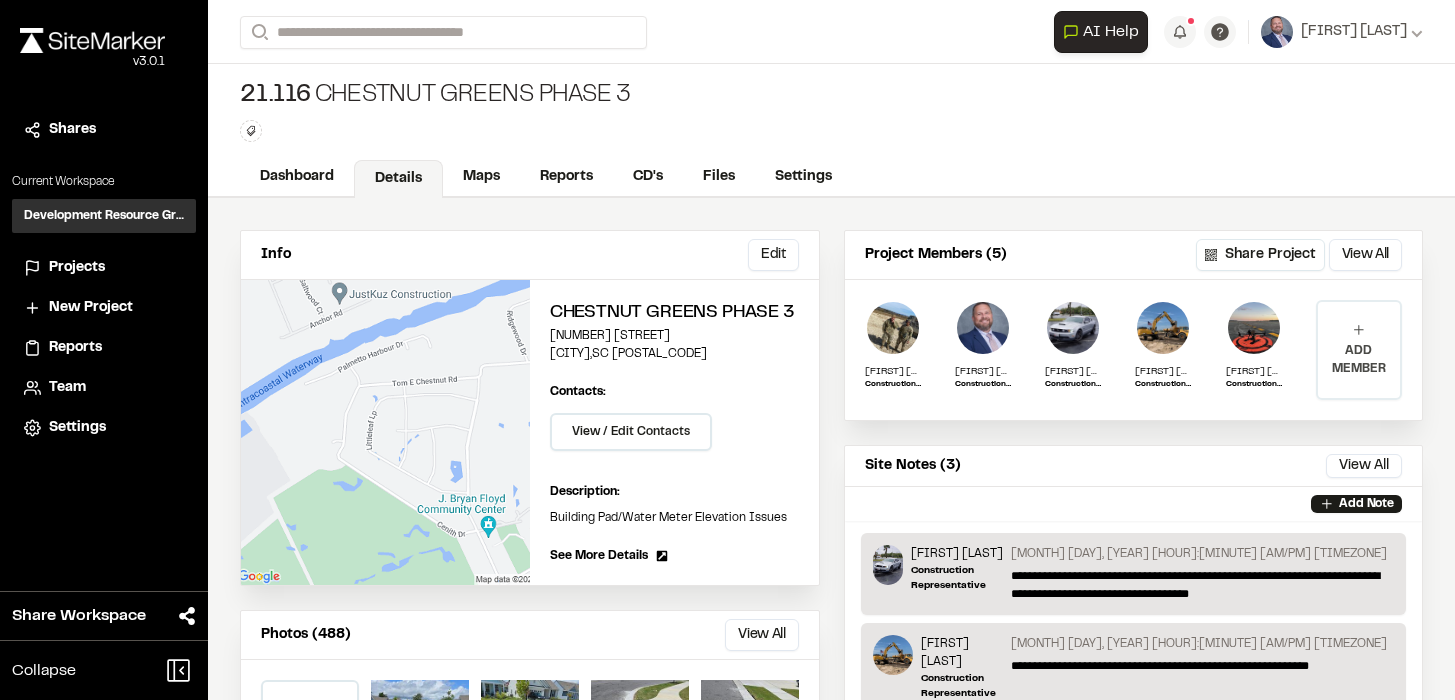 click on "ADD MEMBER" at bounding box center (1359, 350) 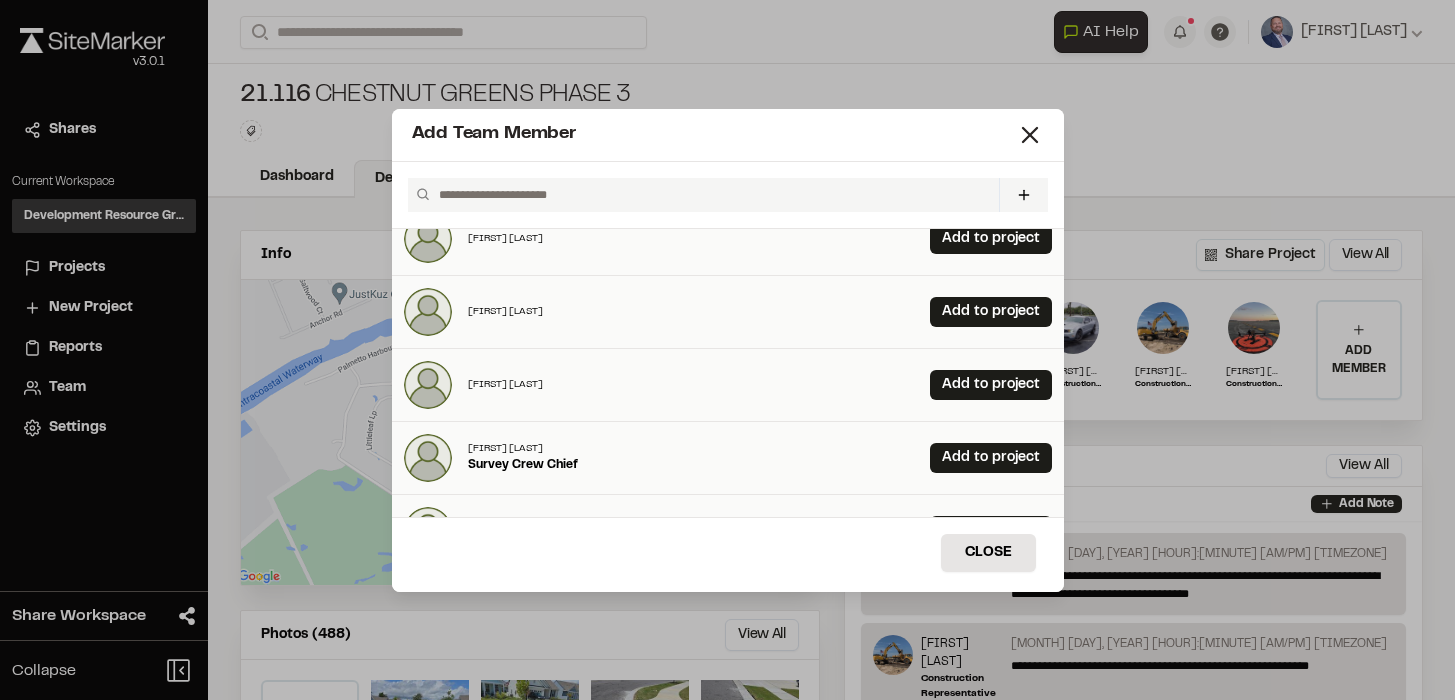 scroll, scrollTop: 354, scrollLeft: 0, axis: vertical 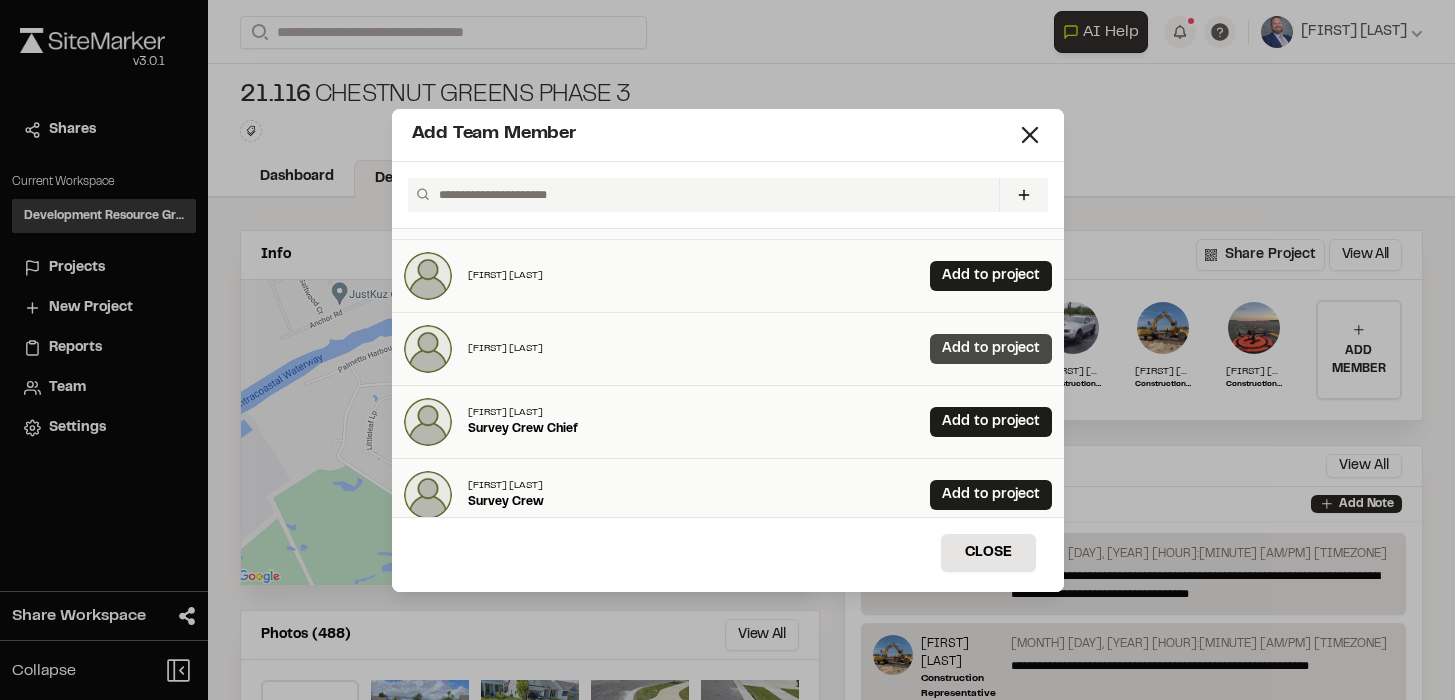 click on "Add to project" at bounding box center (991, 349) 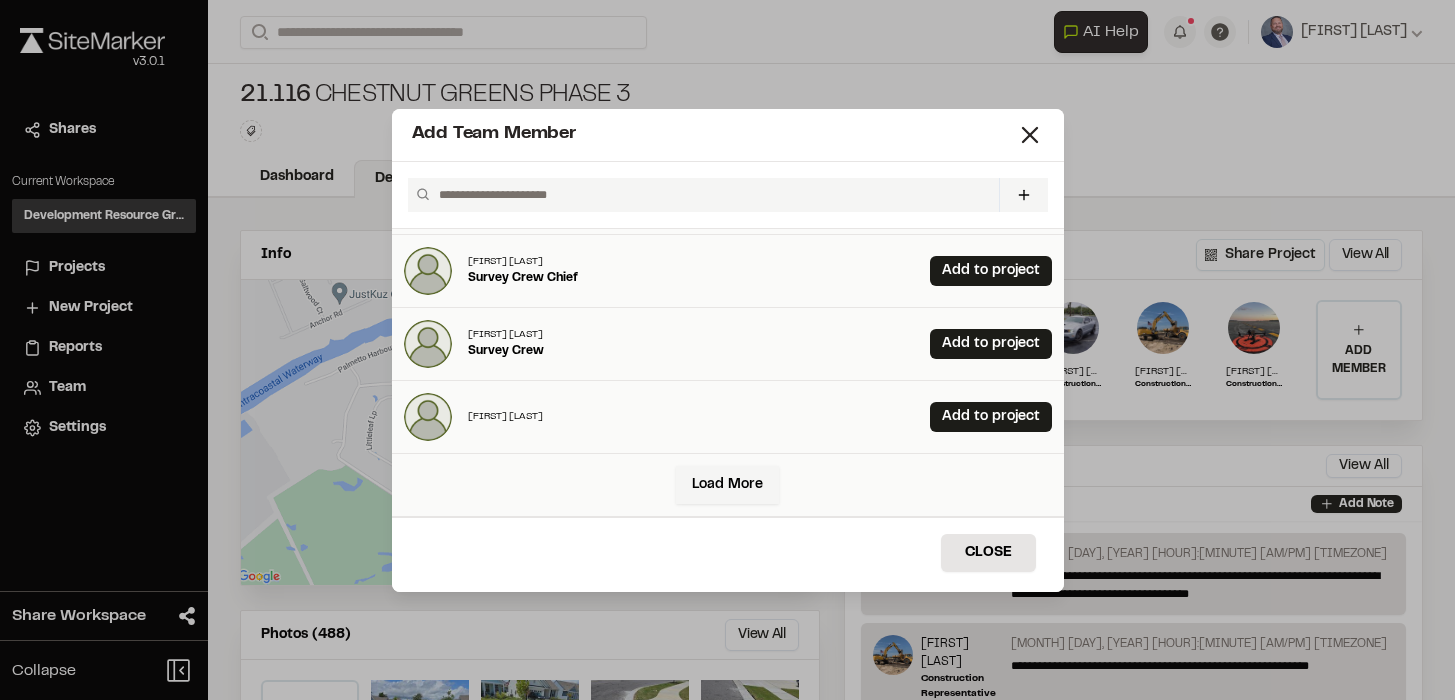 scroll, scrollTop: 504, scrollLeft: 0, axis: vertical 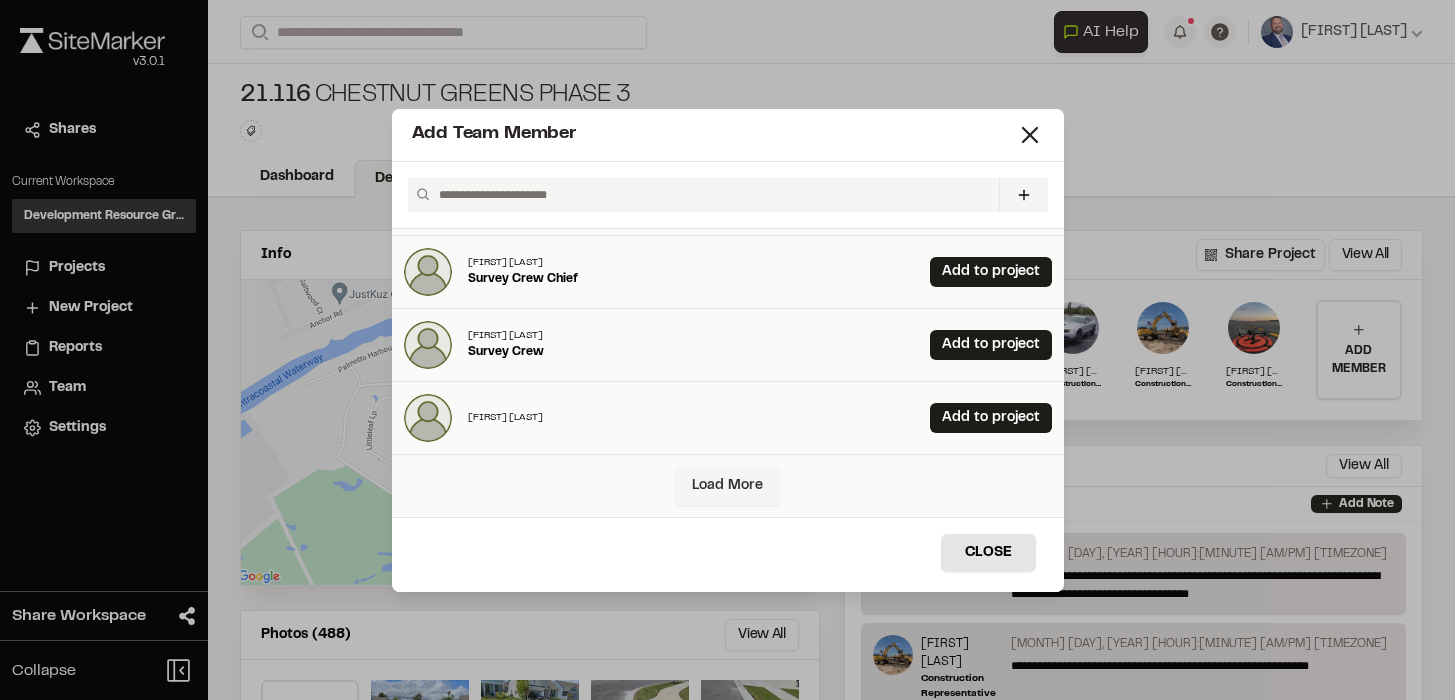 click on "Load More" at bounding box center (727, 486) 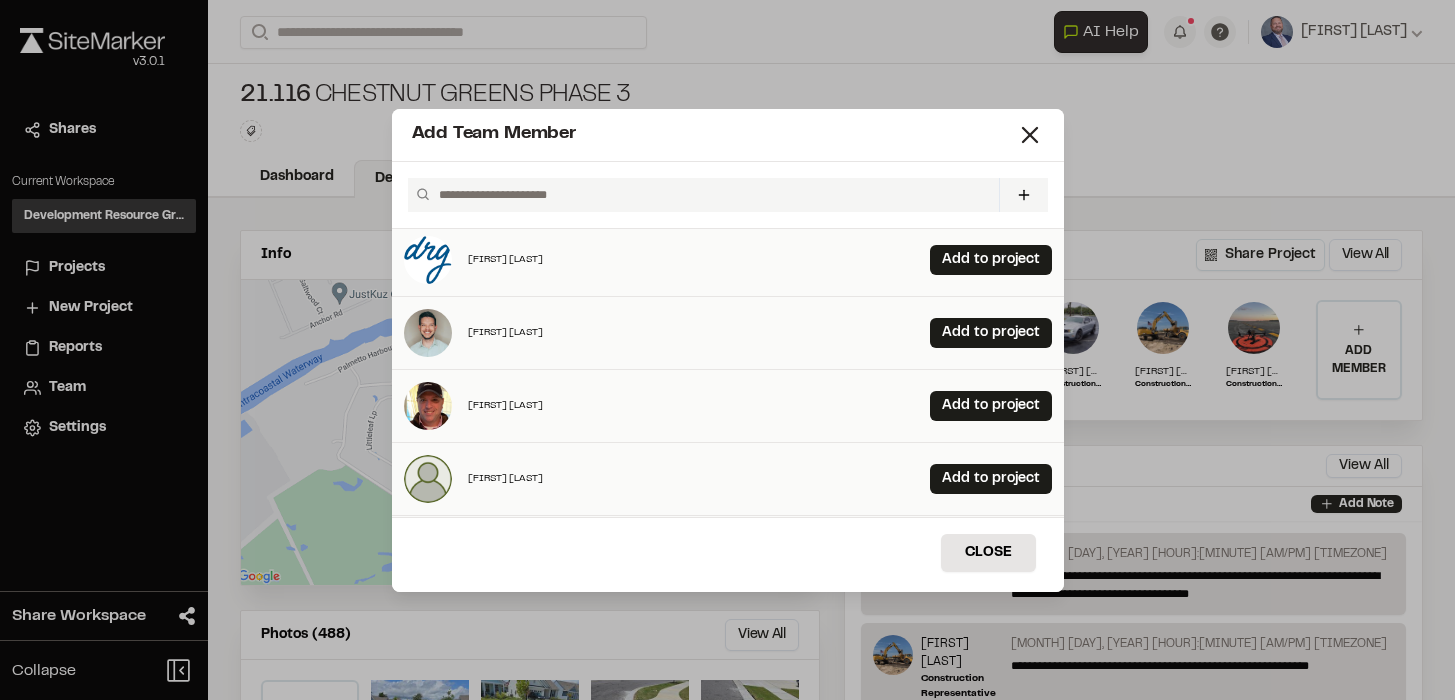 scroll, scrollTop: 1235, scrollLeft: 0, axis: vertical 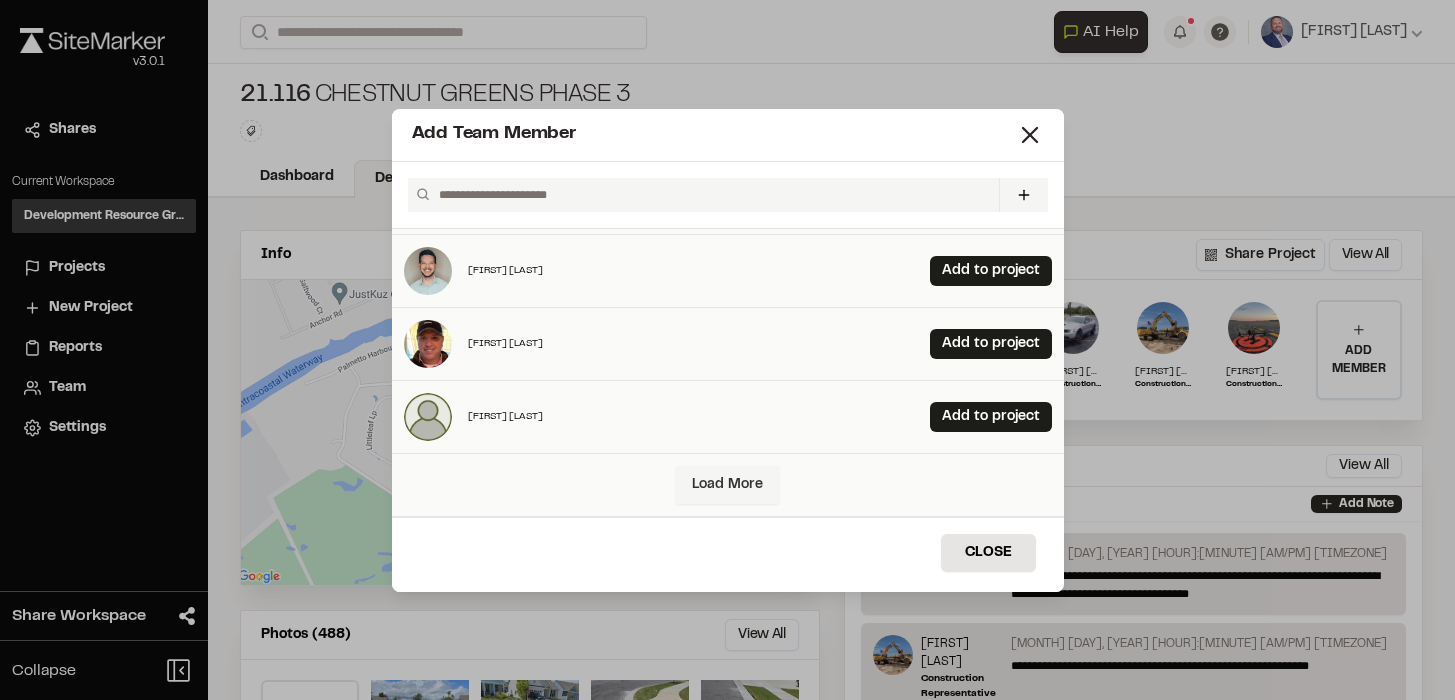 click on "Load More" at bounding box center [727, 485] 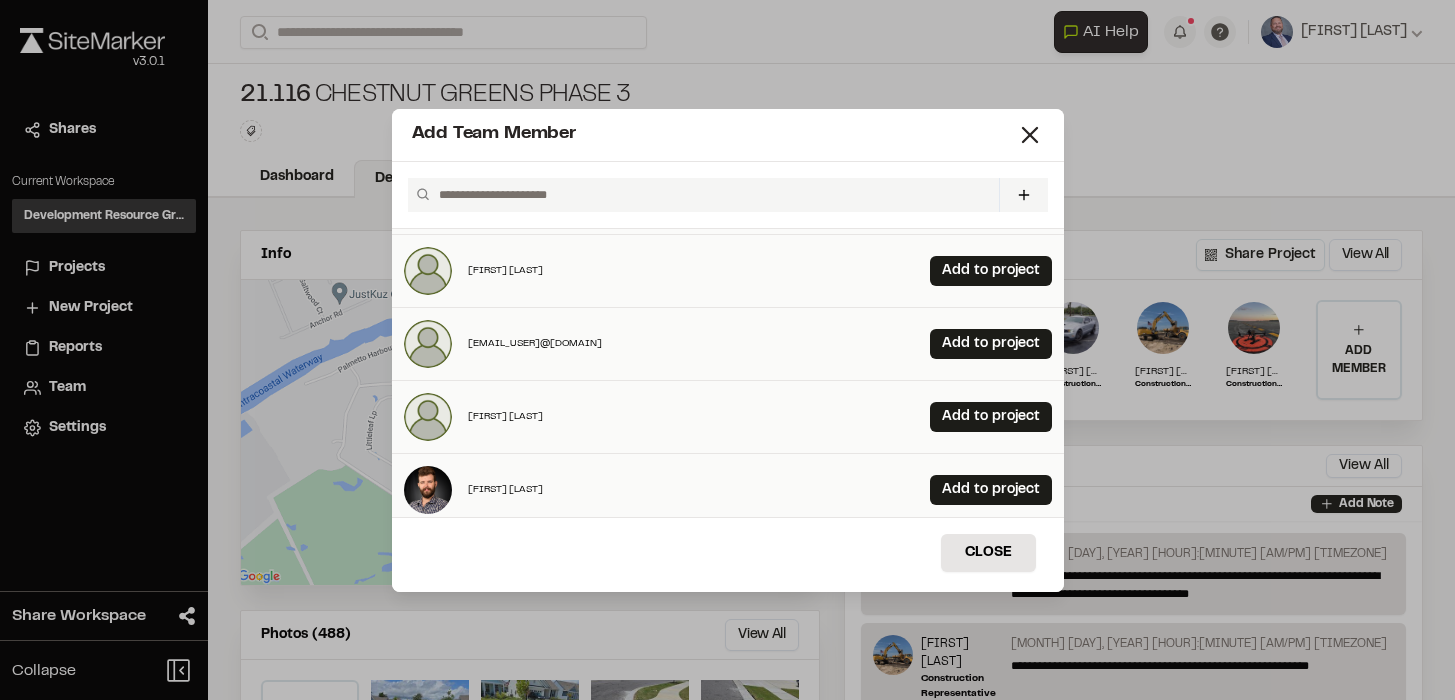scroll, scrollTop: 1391, scrollLeft: 0, axis: vertical 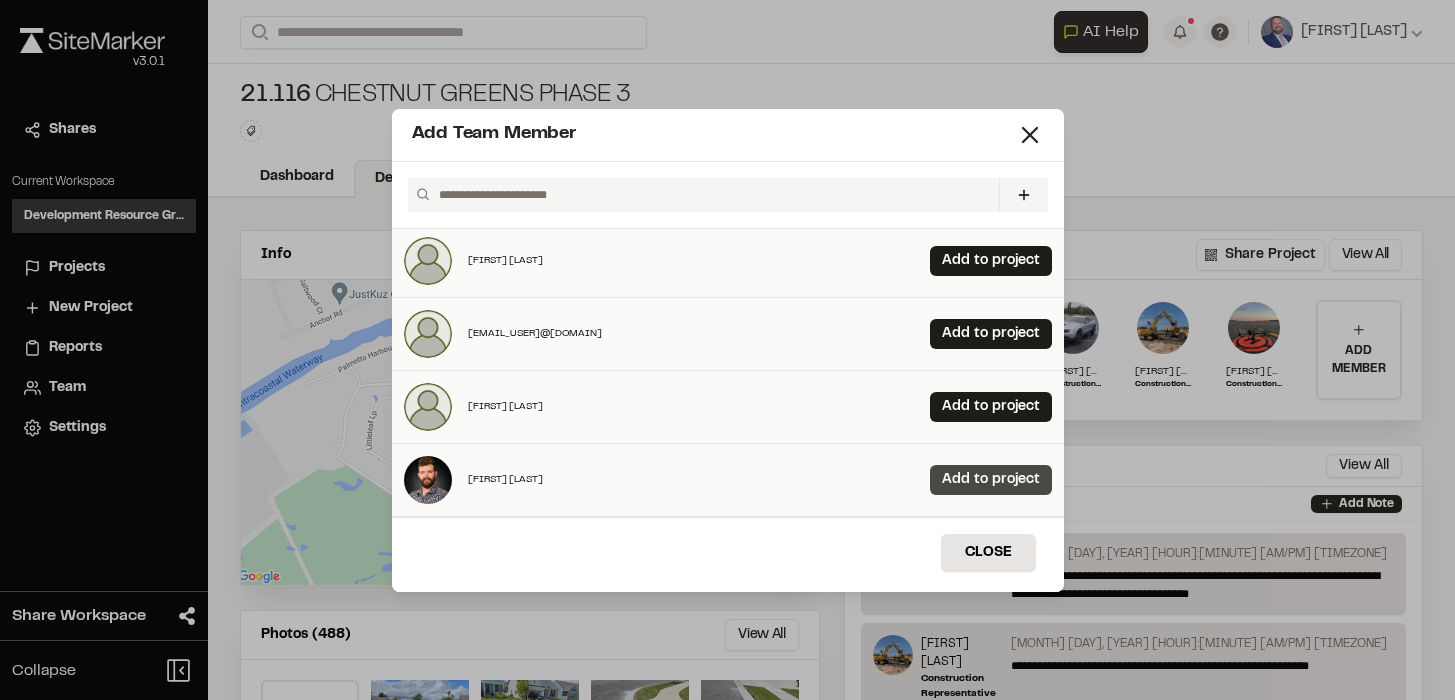click on "Add to project" at bounding box center (991, 480) 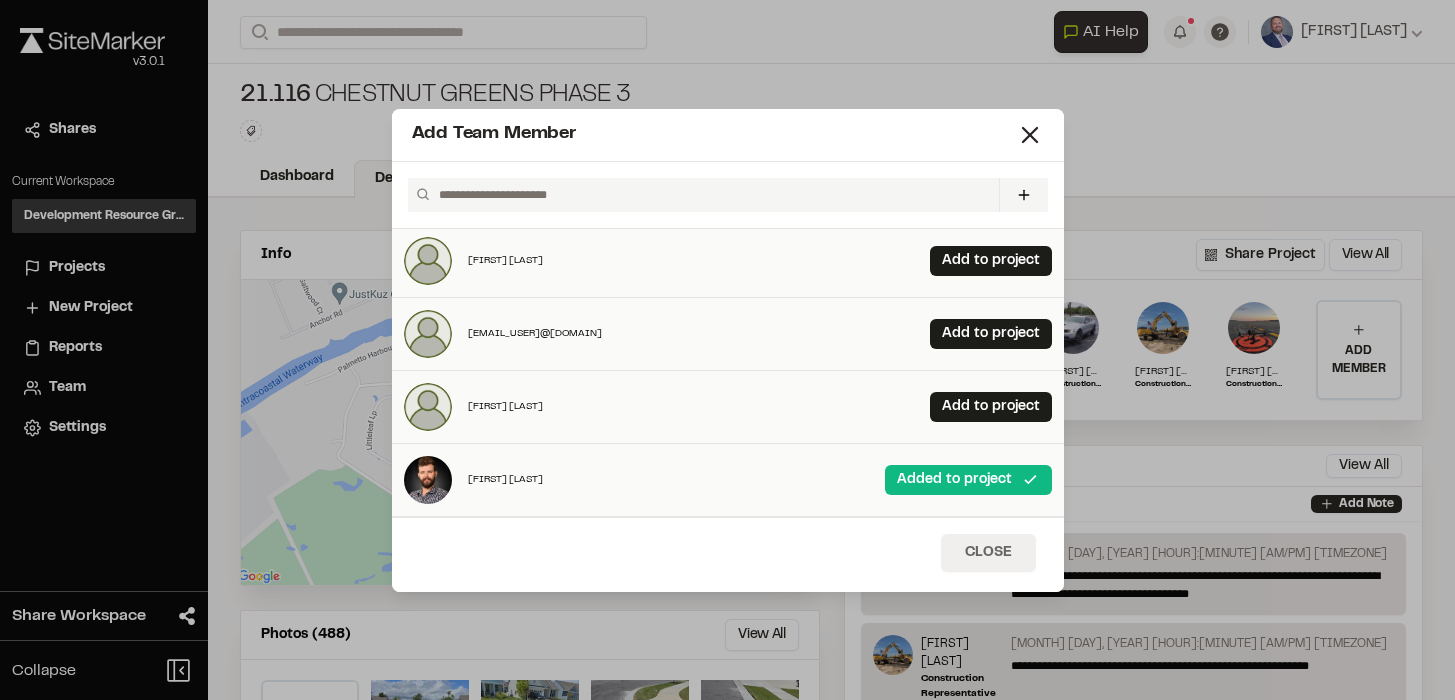 click on "Close" at bounding box center [988, 553] 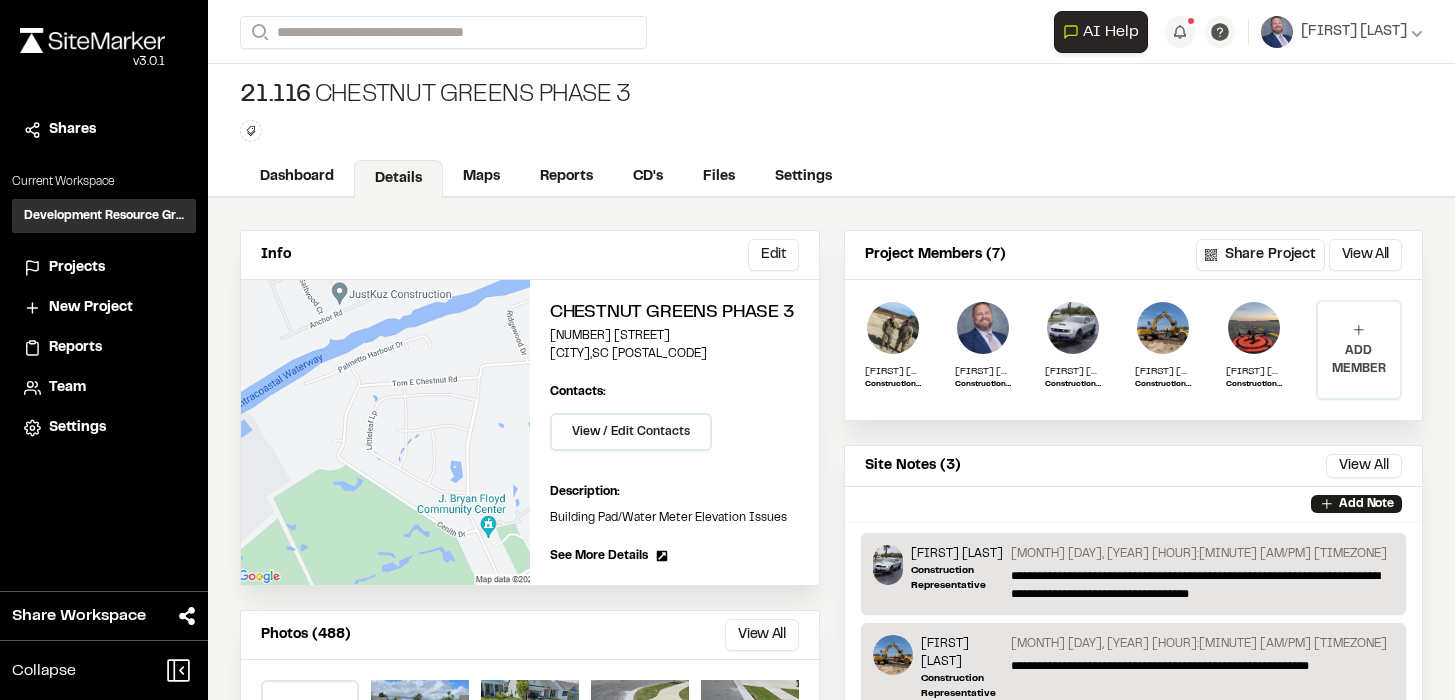 click on "ADD MEMBER" at bounding box center [1359, 360] 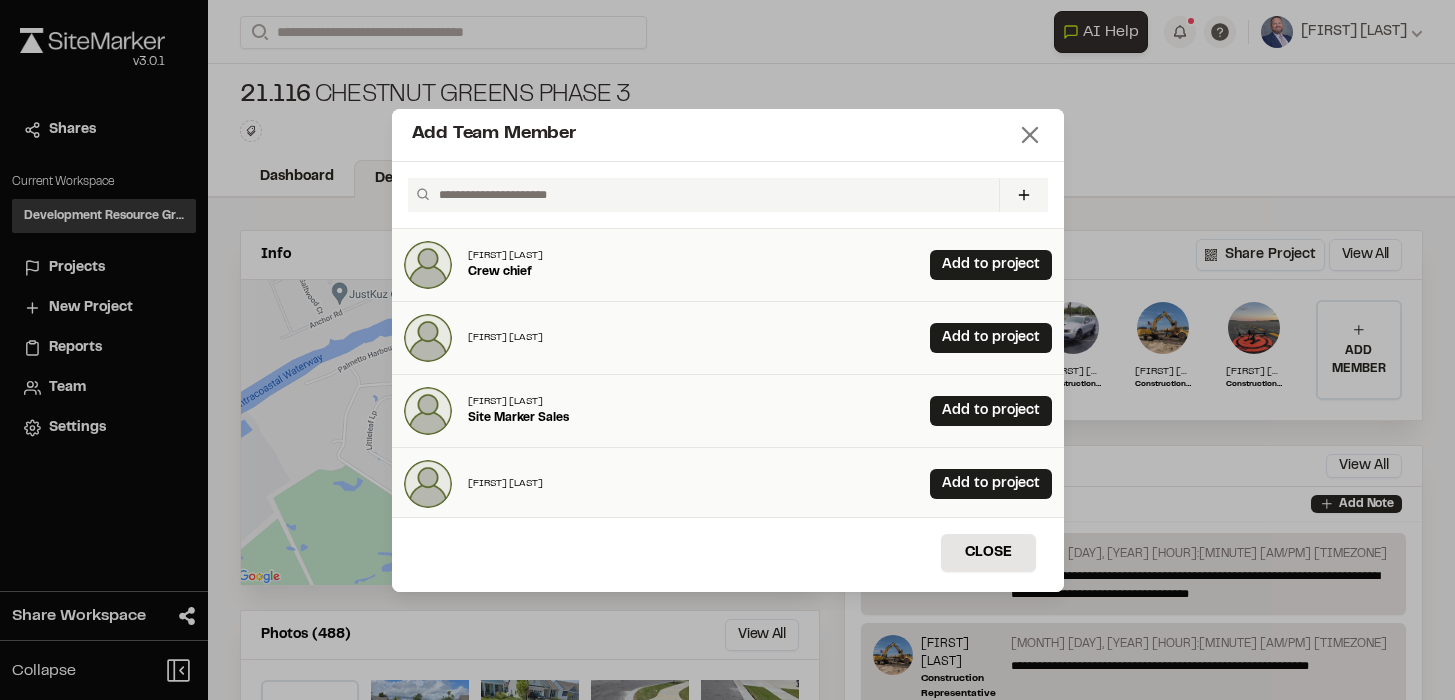 click 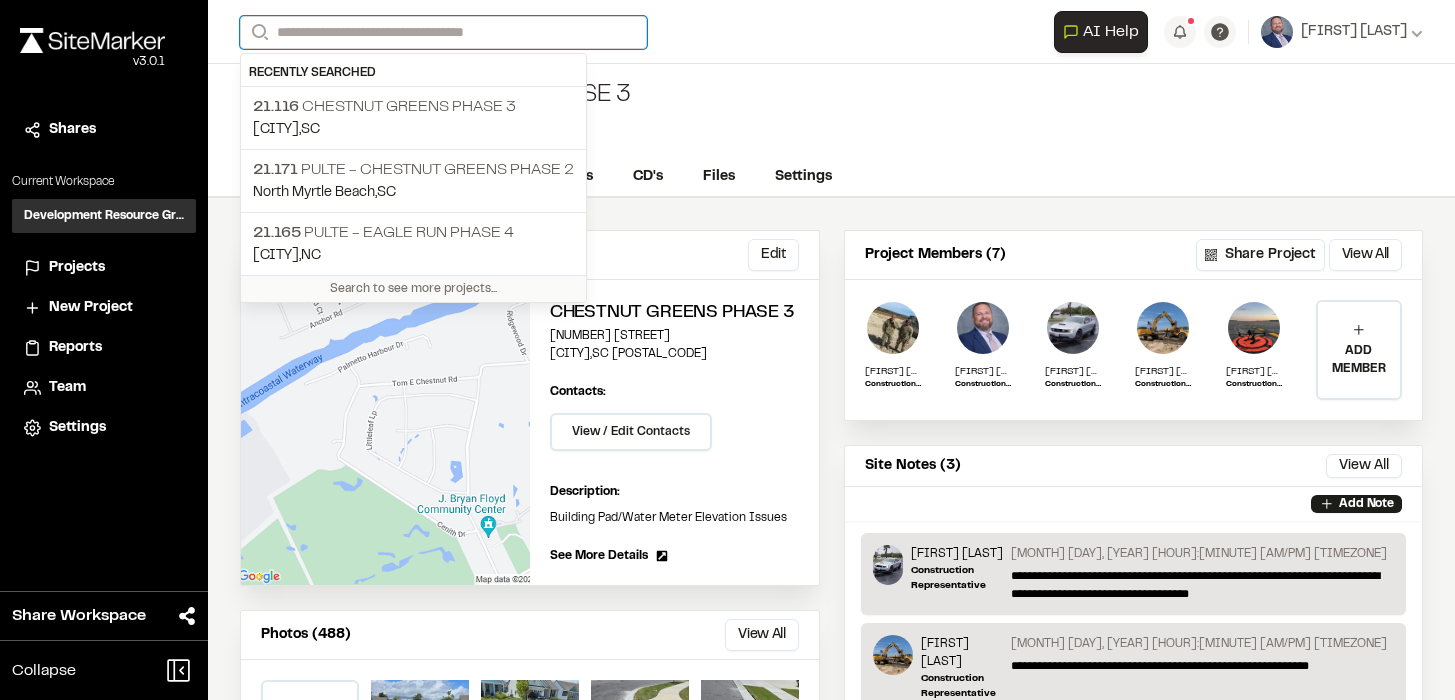 click on "Search" at bounding box center [443, 32] 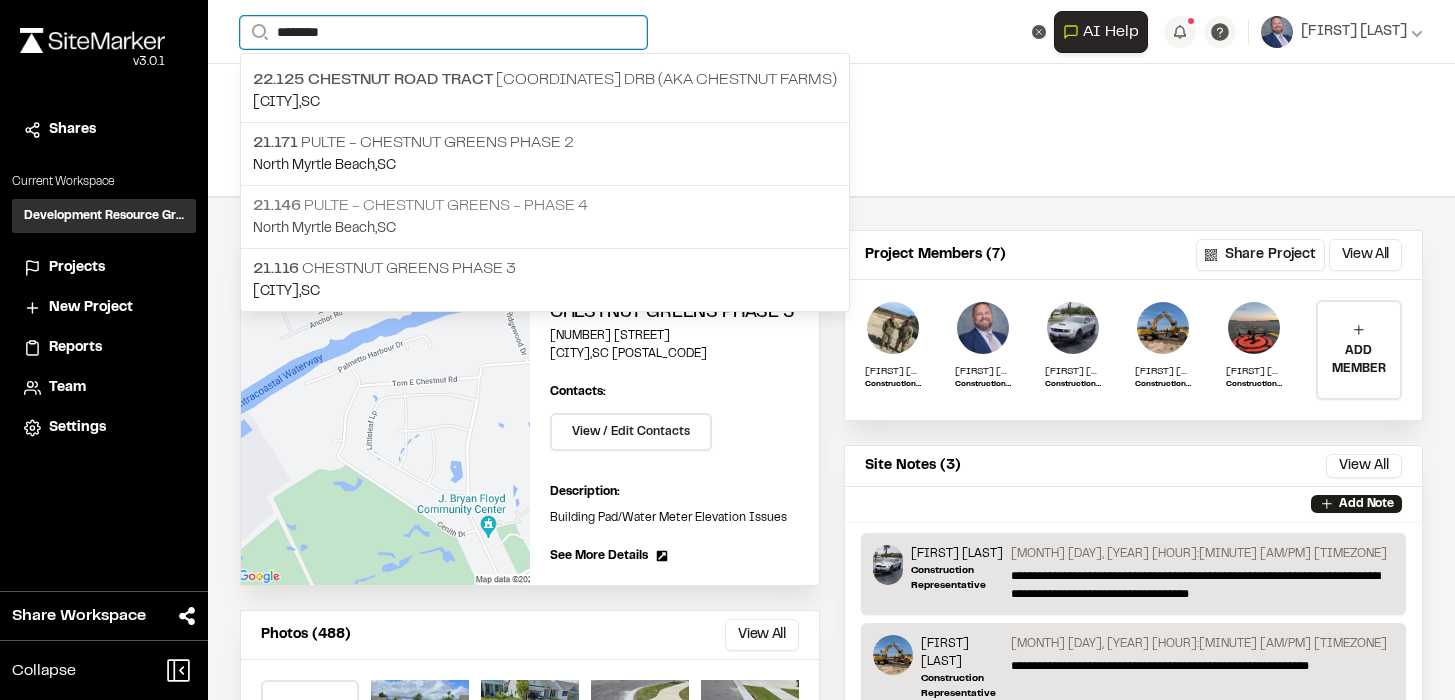 type on "********" 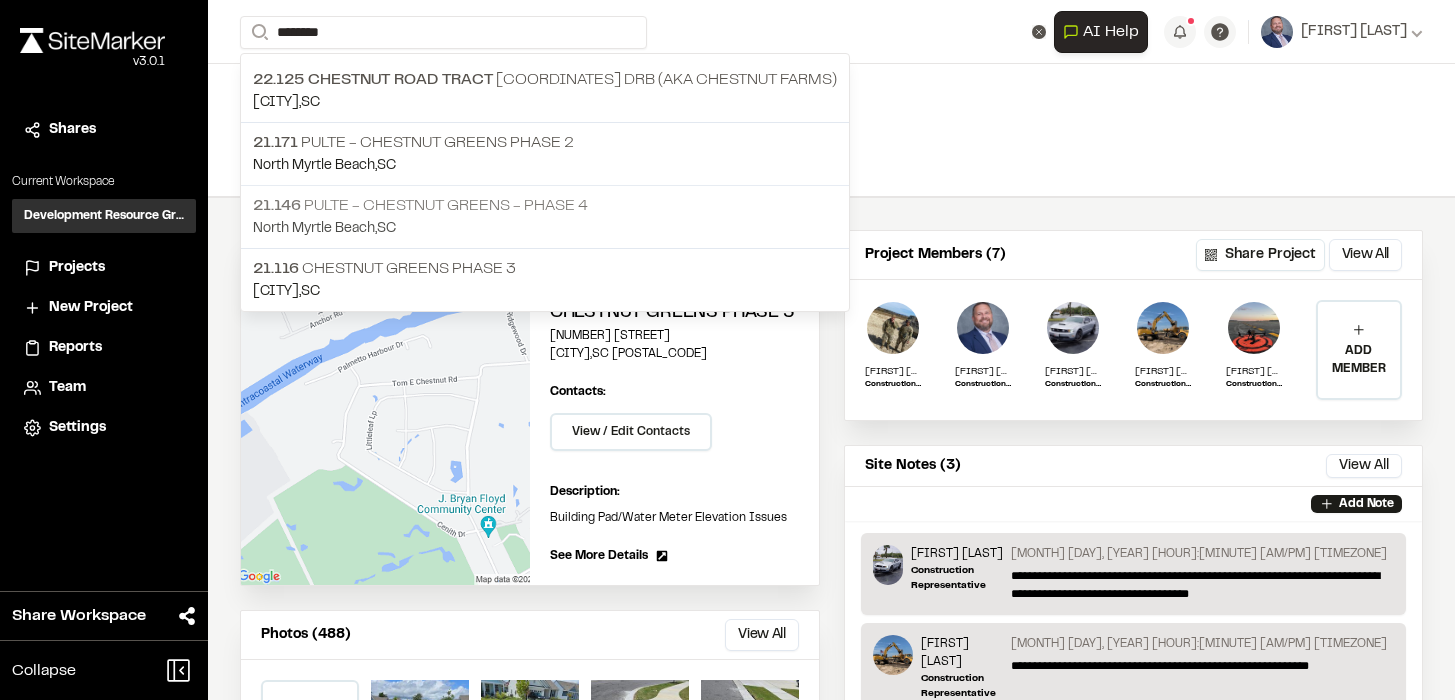 click on "[COORDINATES] Pulte - Chestnut Greens - Phase 4" at bounding box center (545, 206) 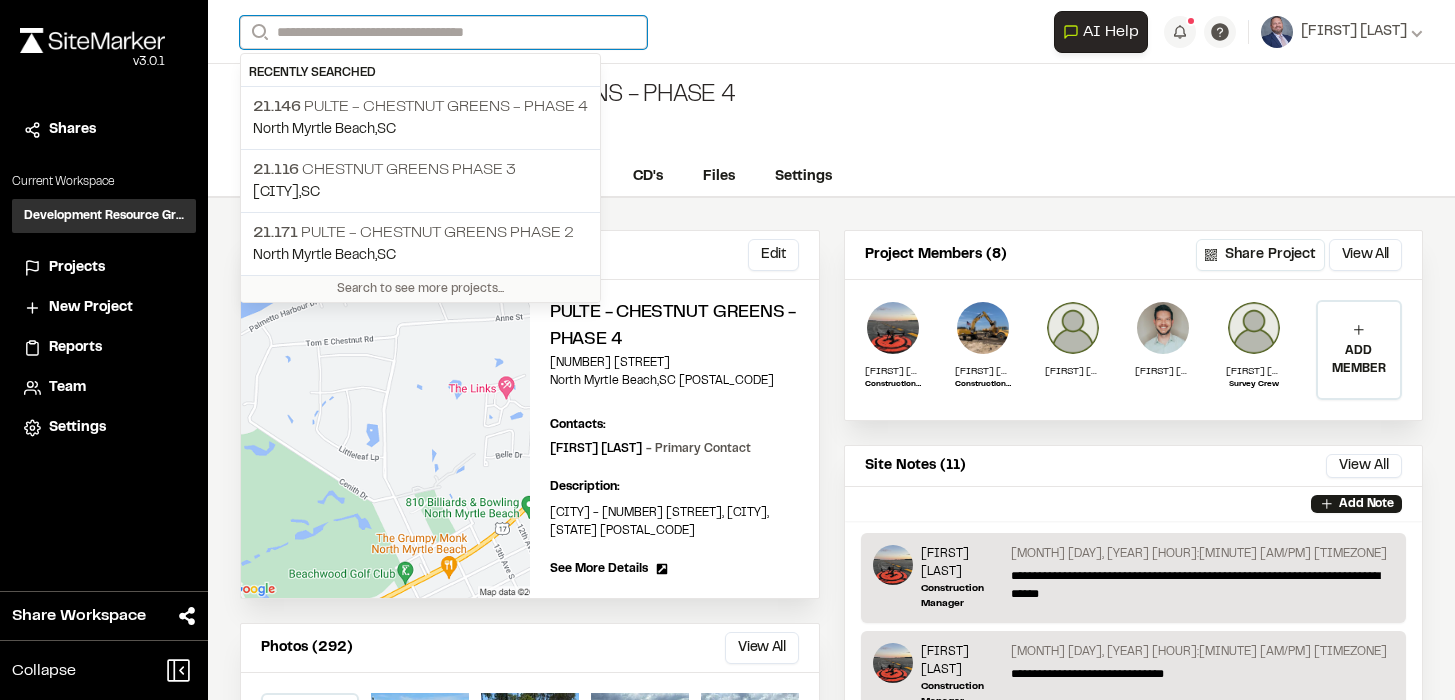 click on "Search" at bounding box center (443, 32) 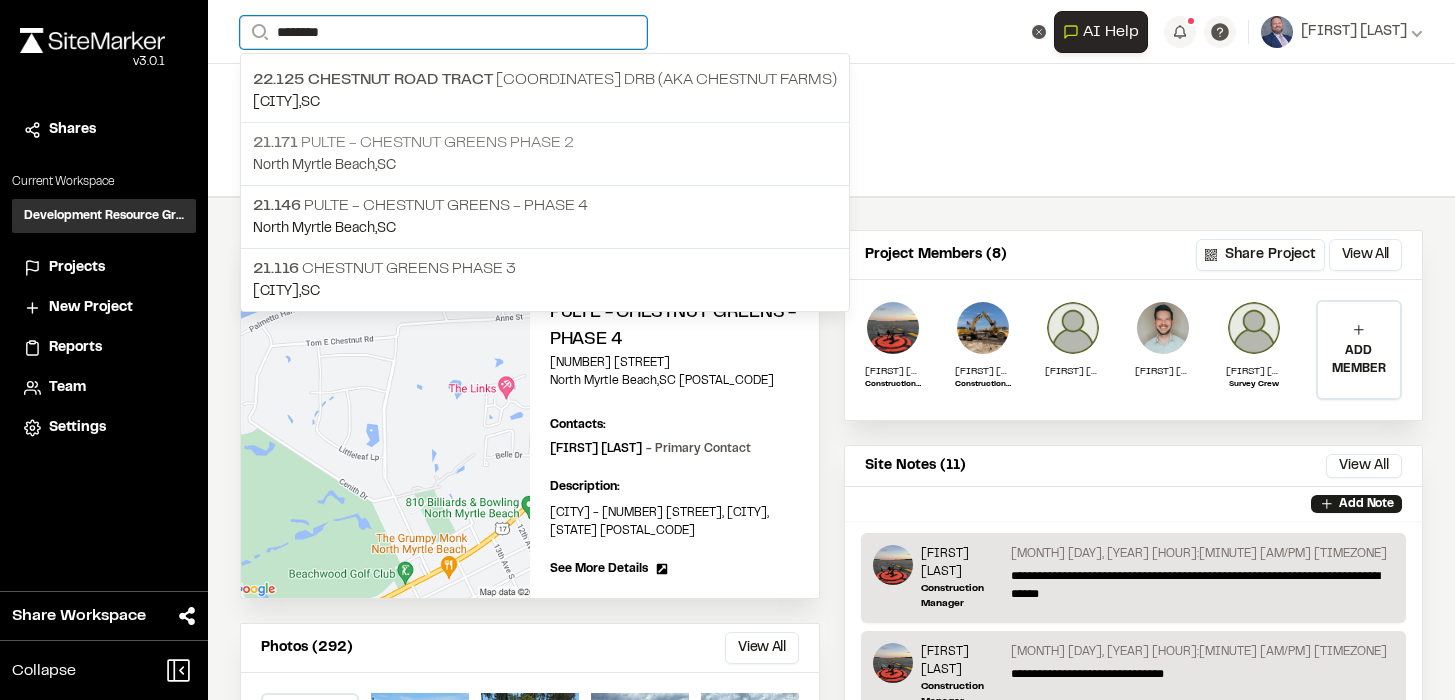 type on "********" 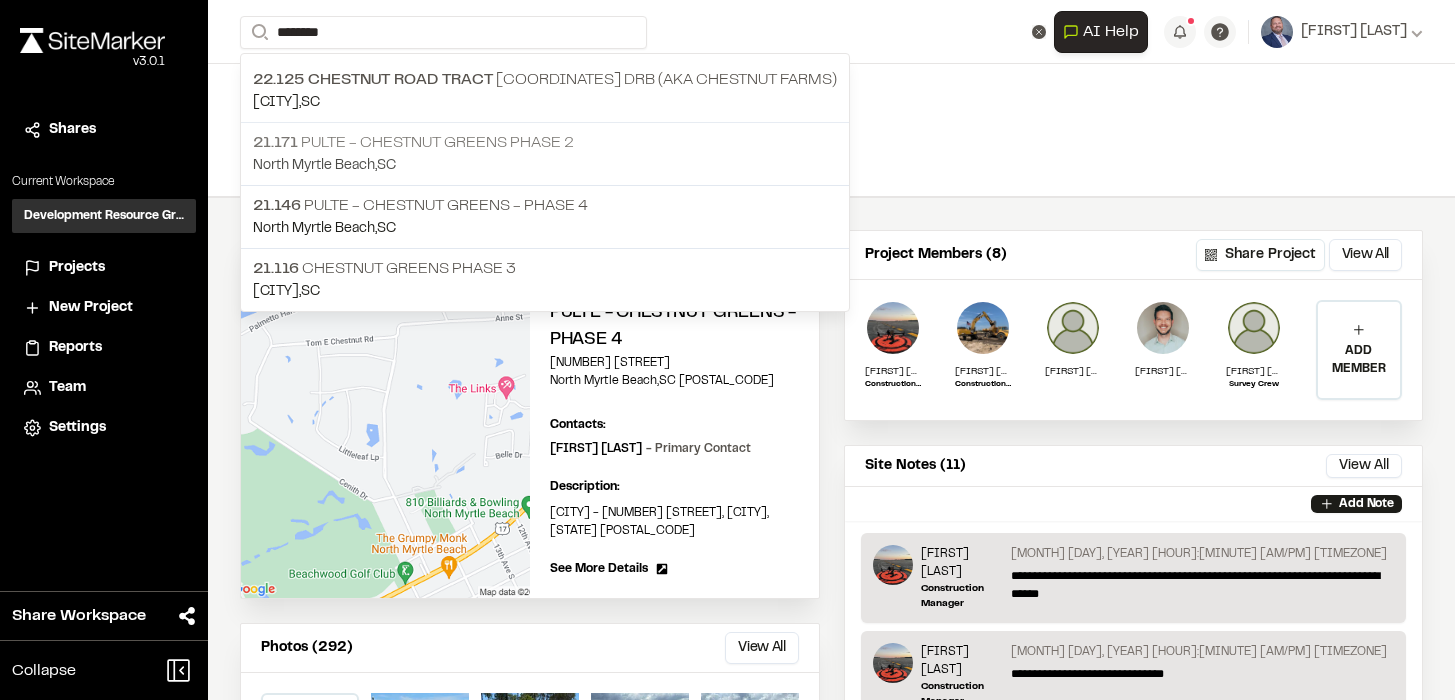click on "[COORDINATES] Pulte - Chestnut Greens - Phase 2" at bounding box center (545, 143) 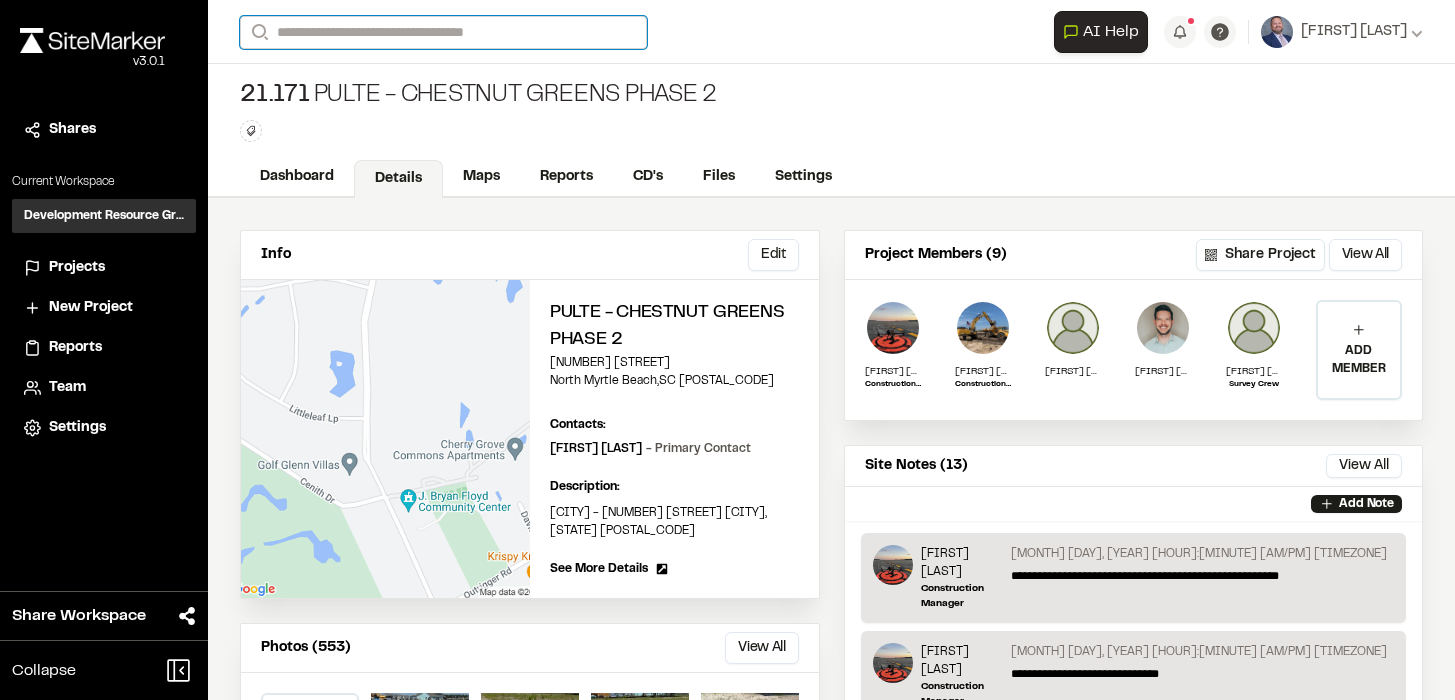 click on "Search" at bounding box center [443, 32] 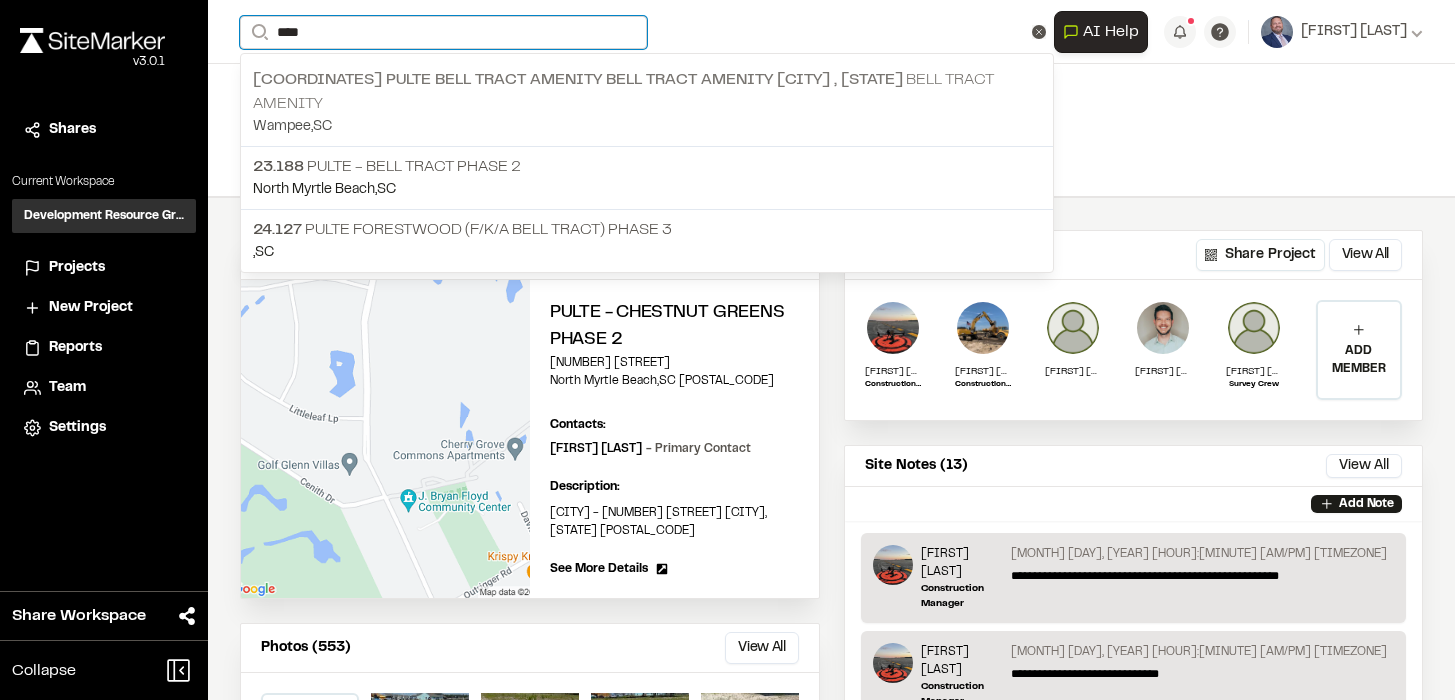 type on "****" 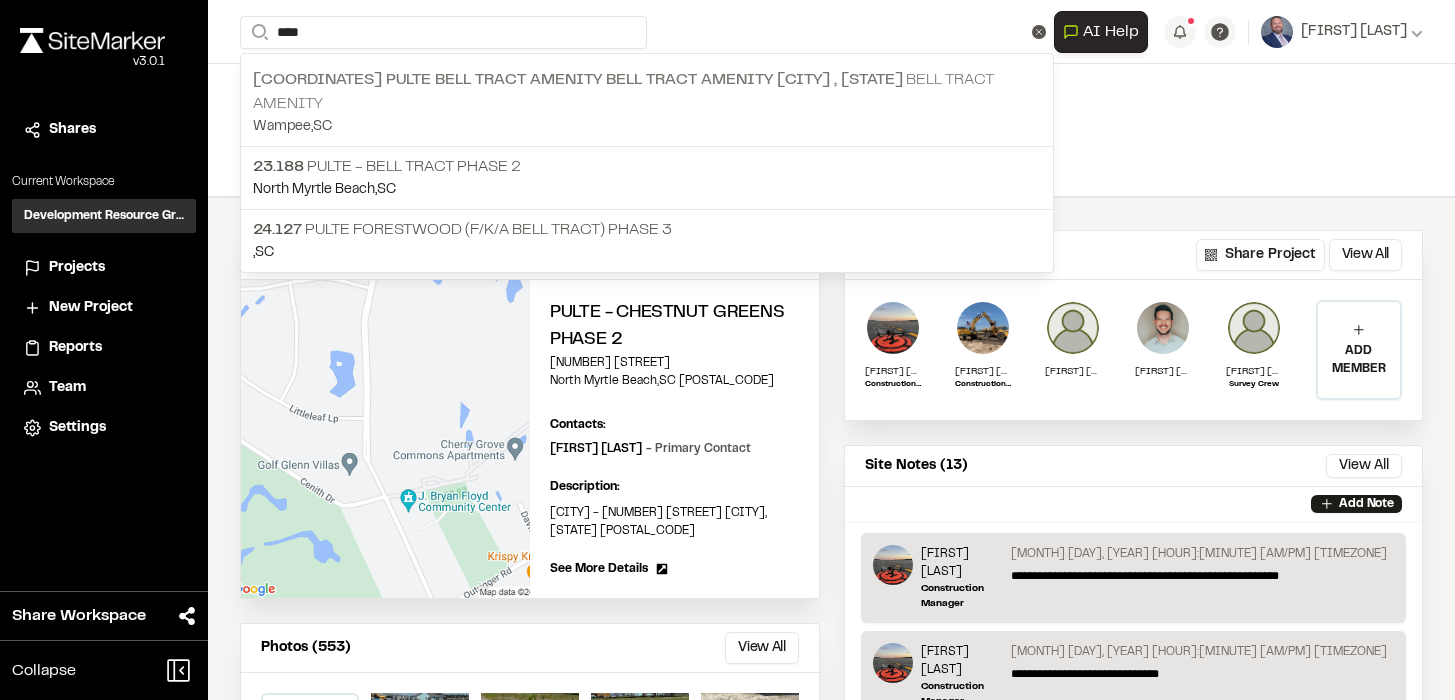 click on "[COORDINATES] Pulte Bell Tract Amenity Bell Tract Amenity [CITY] , [STATE]" at bounding box center [578, 80] 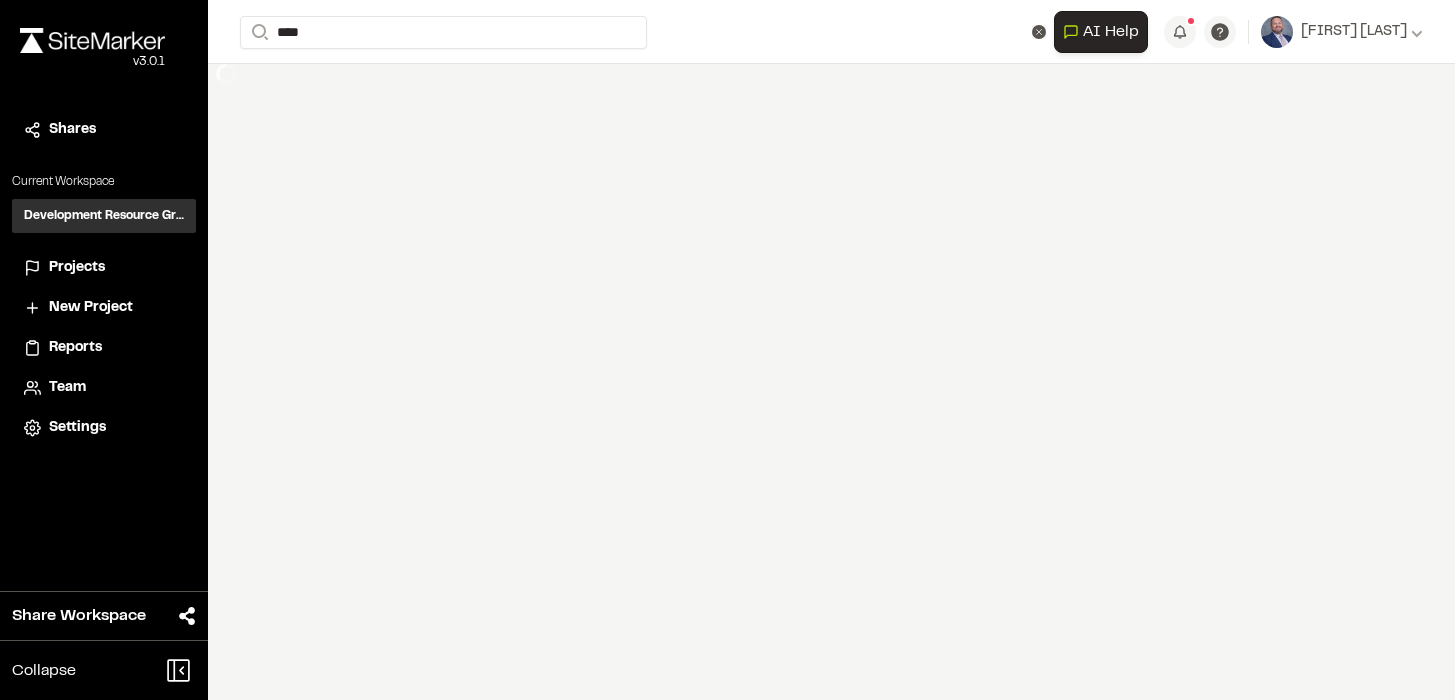 type 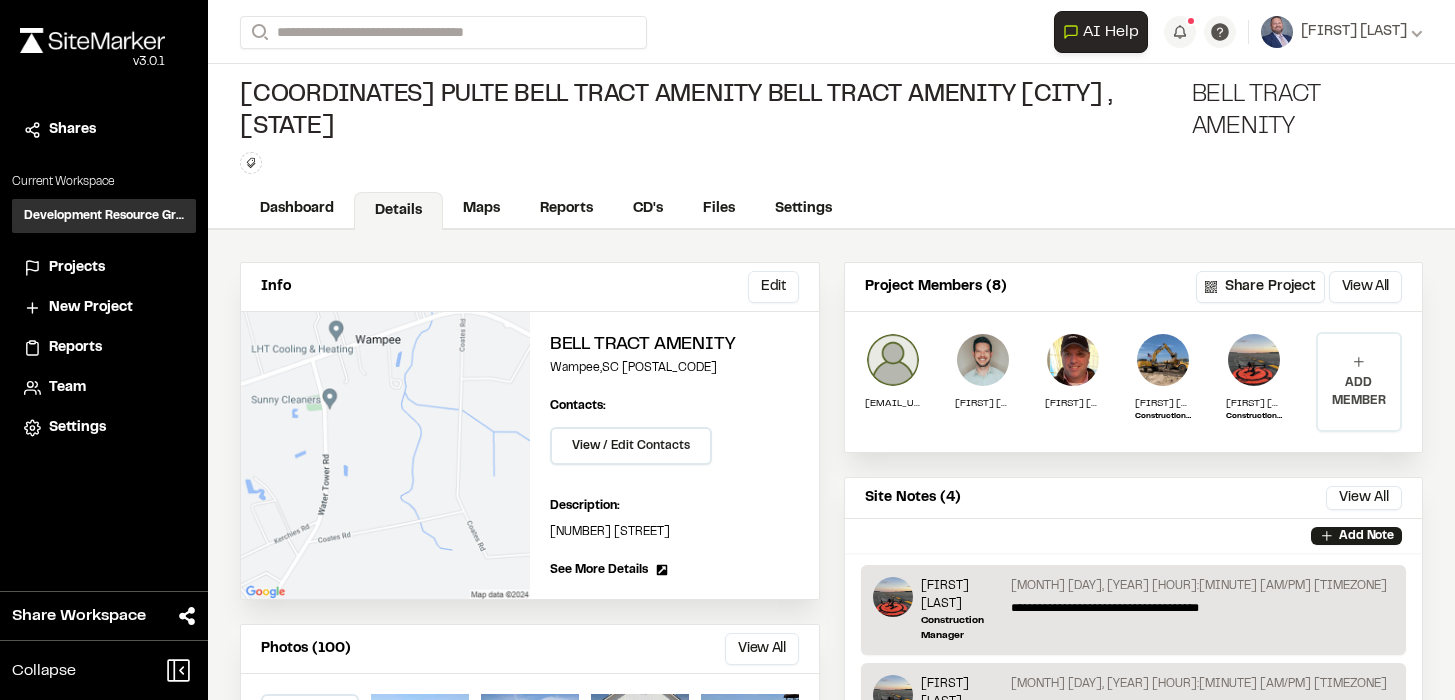 click on "ADD MEMBER" at bounding box center [1359, 392] 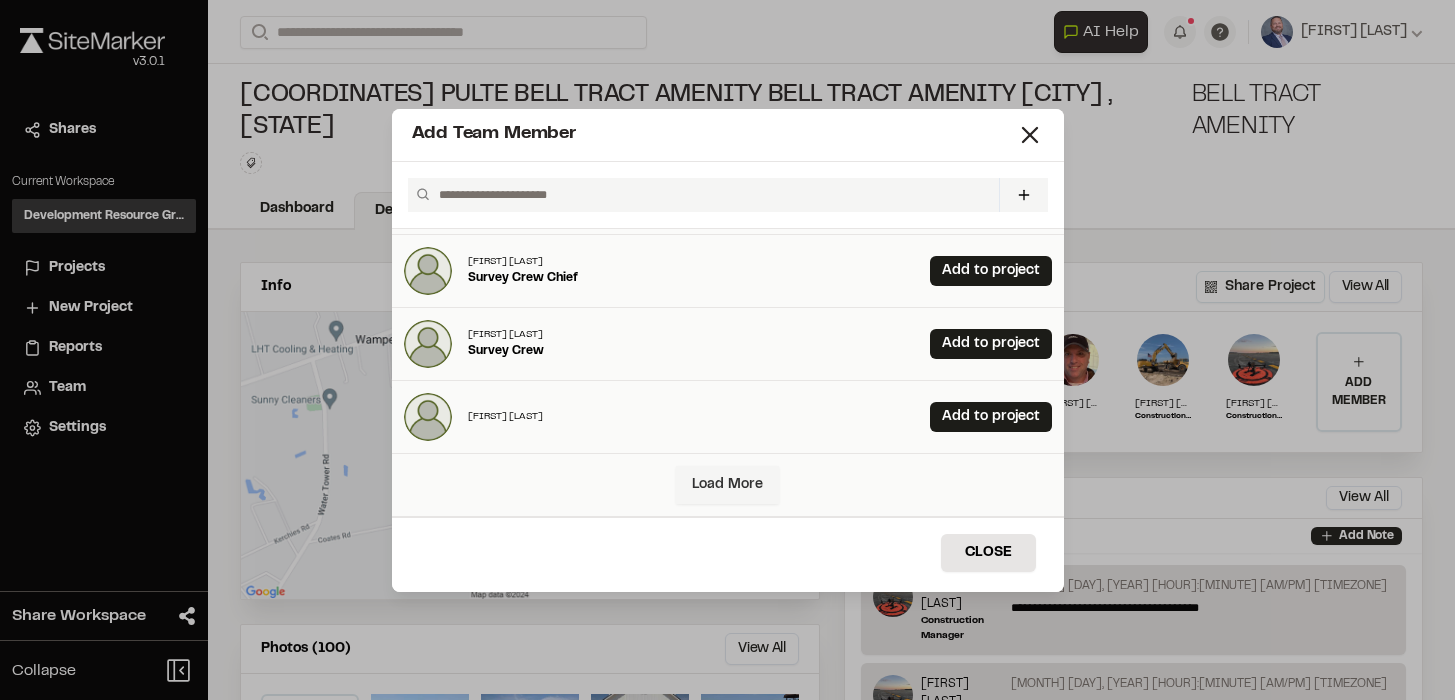 click on "Load More" at bounding box center (727, 485) 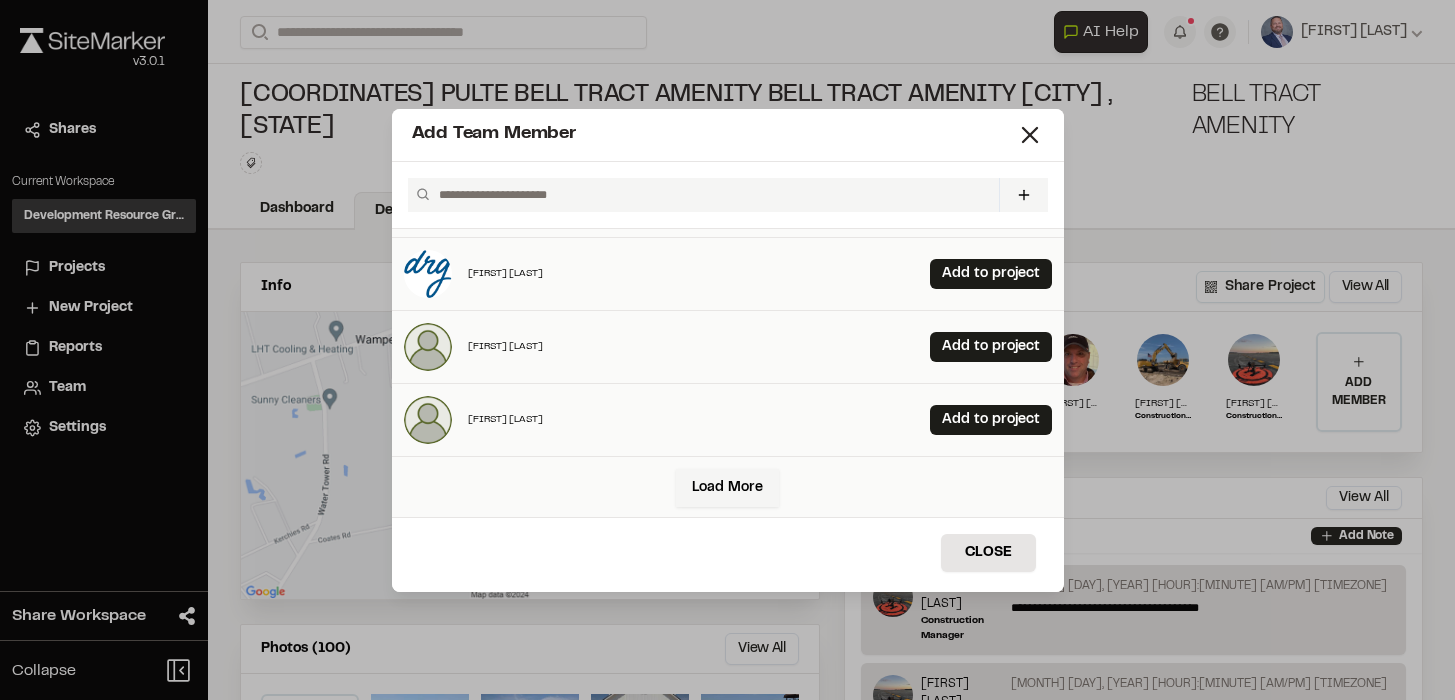 click on "Load More" at bounding box center [728, 488] 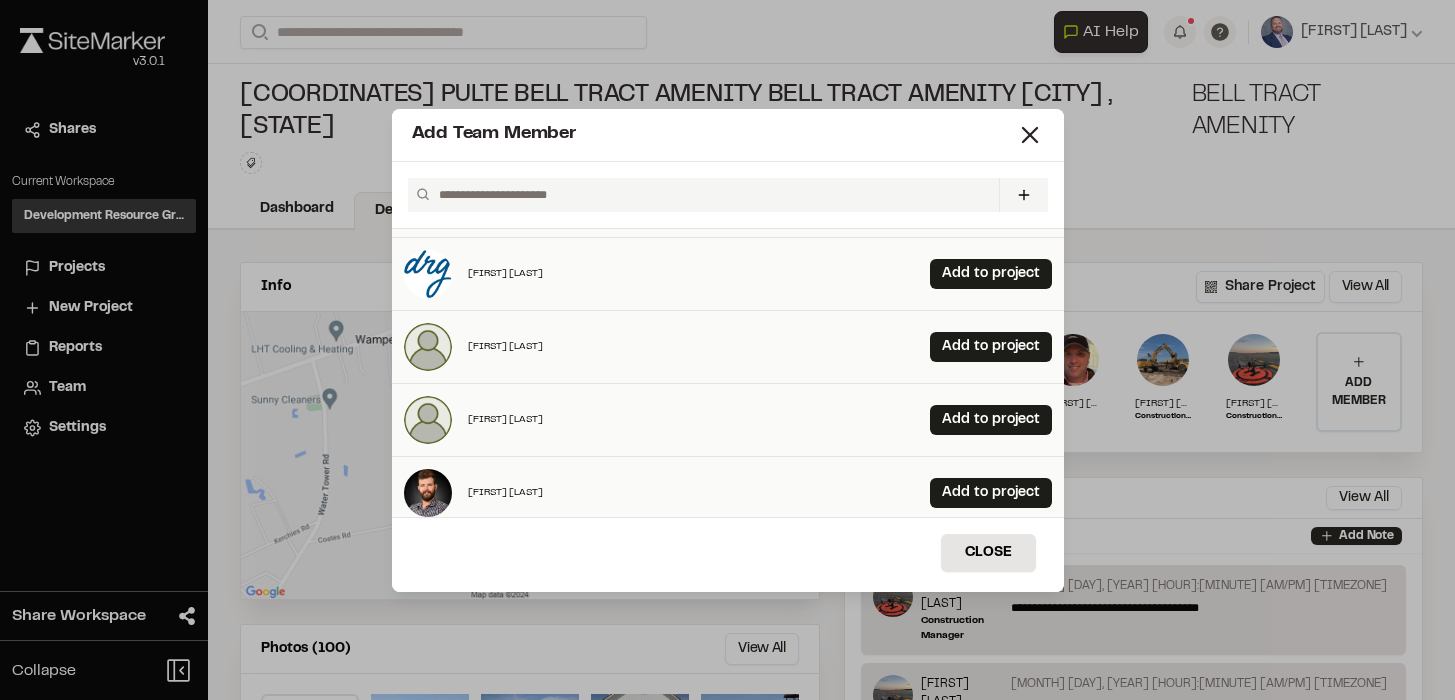 scroll, scrollTop: 1245, scrollLeft: 0, axis: vertical 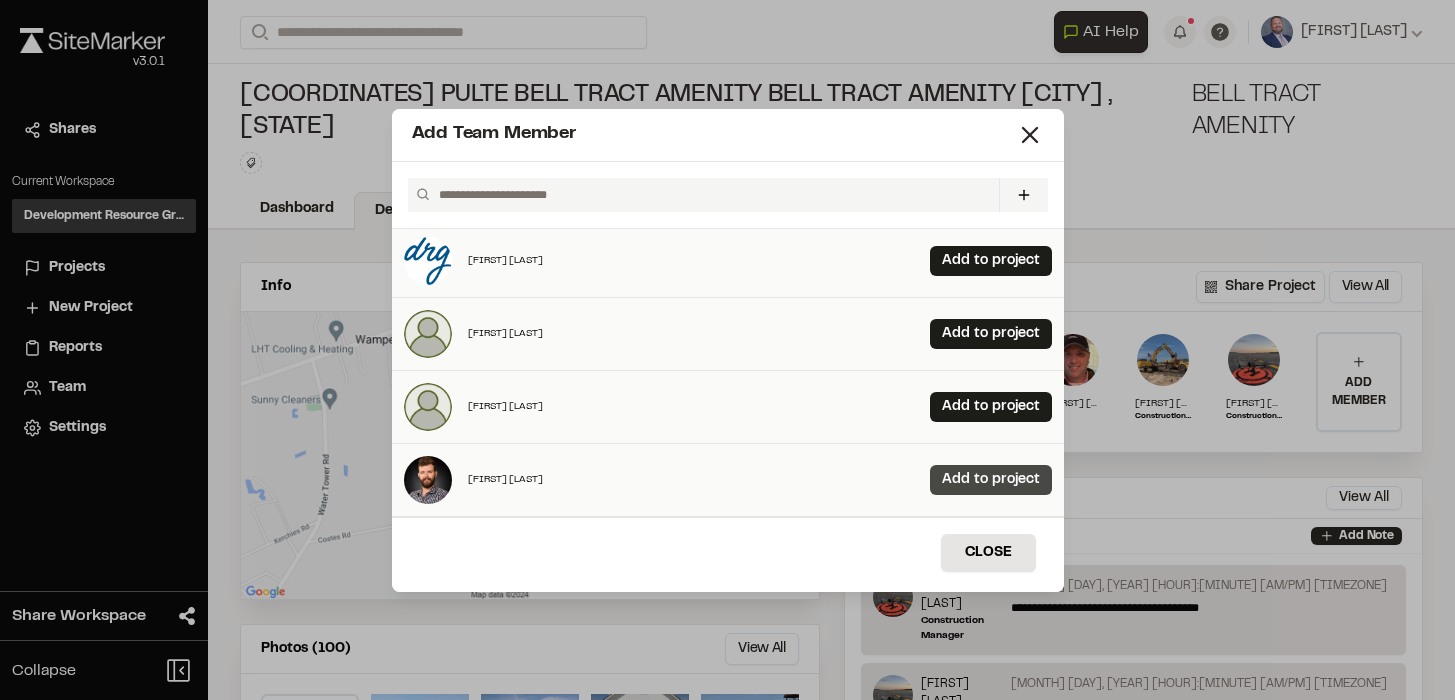 click on "Add to project" at bounding box center (991, 480) 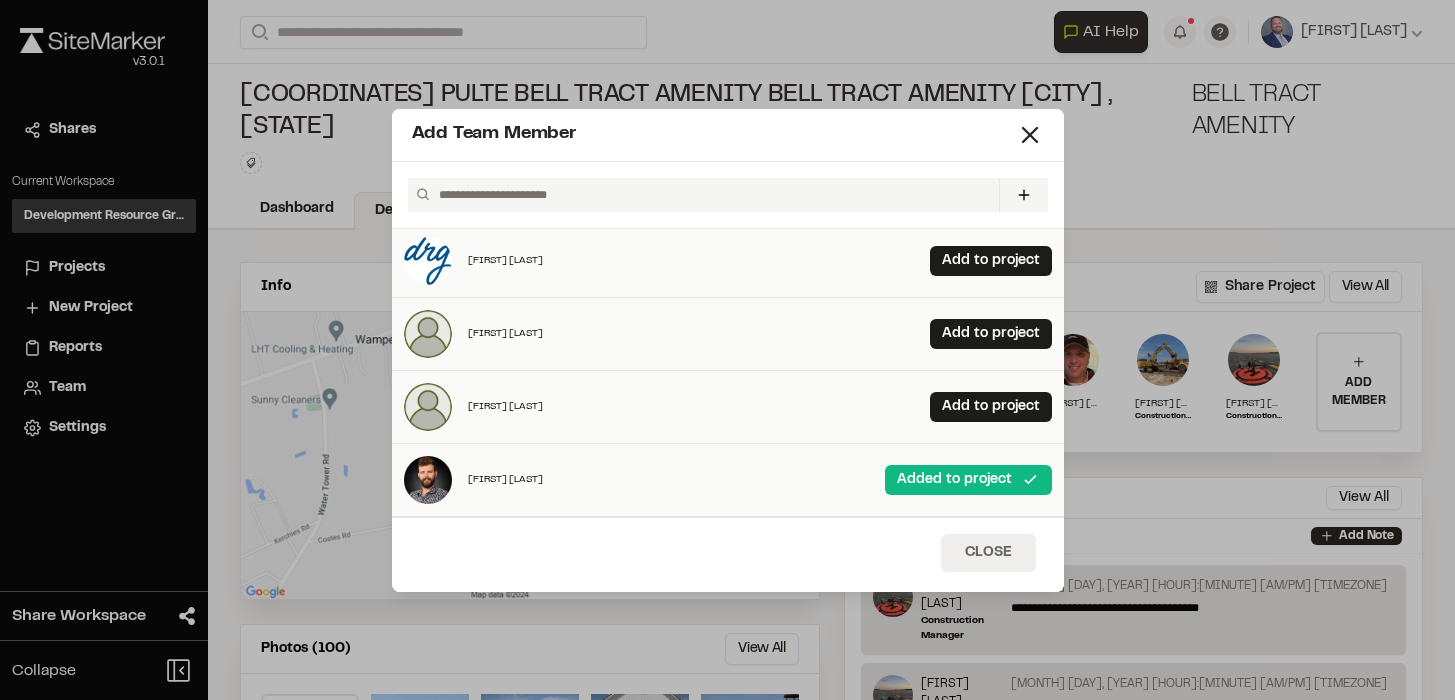 click on "Close" at bounding box center (988, 553) 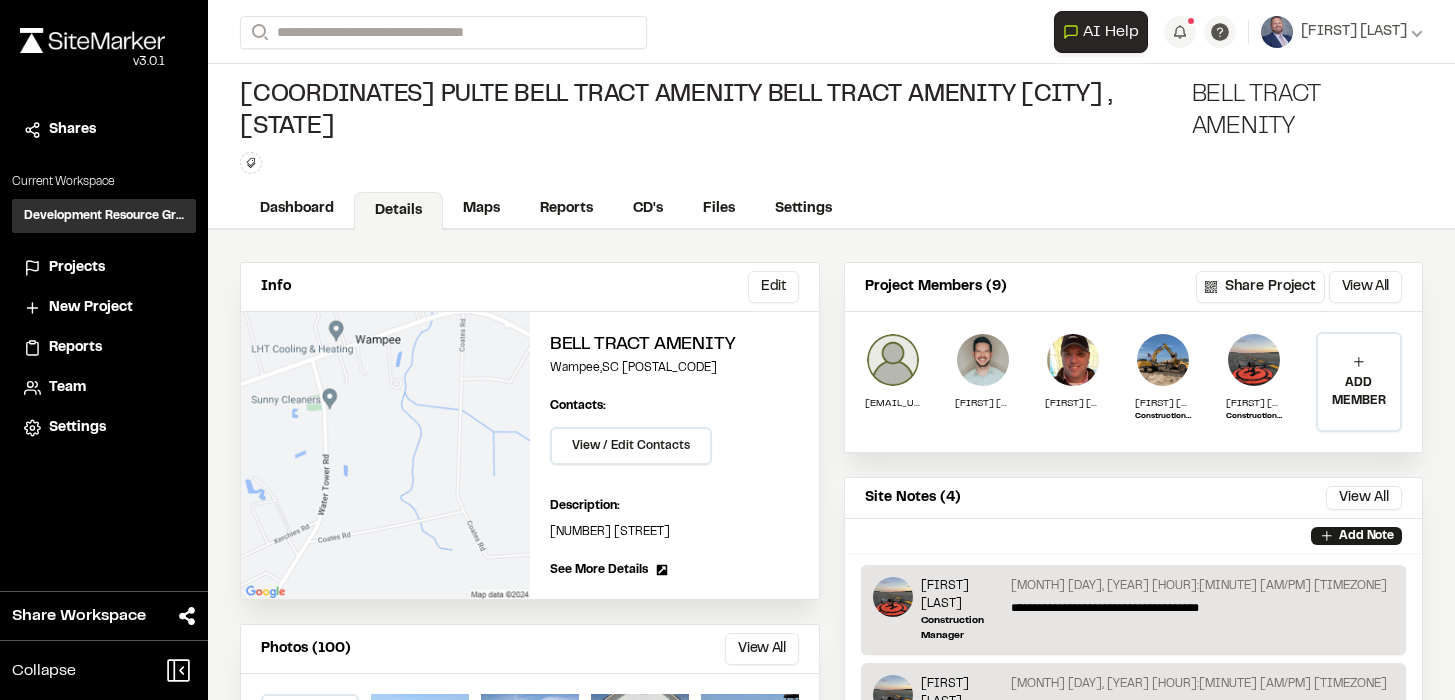 scroll, scrollTop: 0, scrollLeft: 0, axis: both 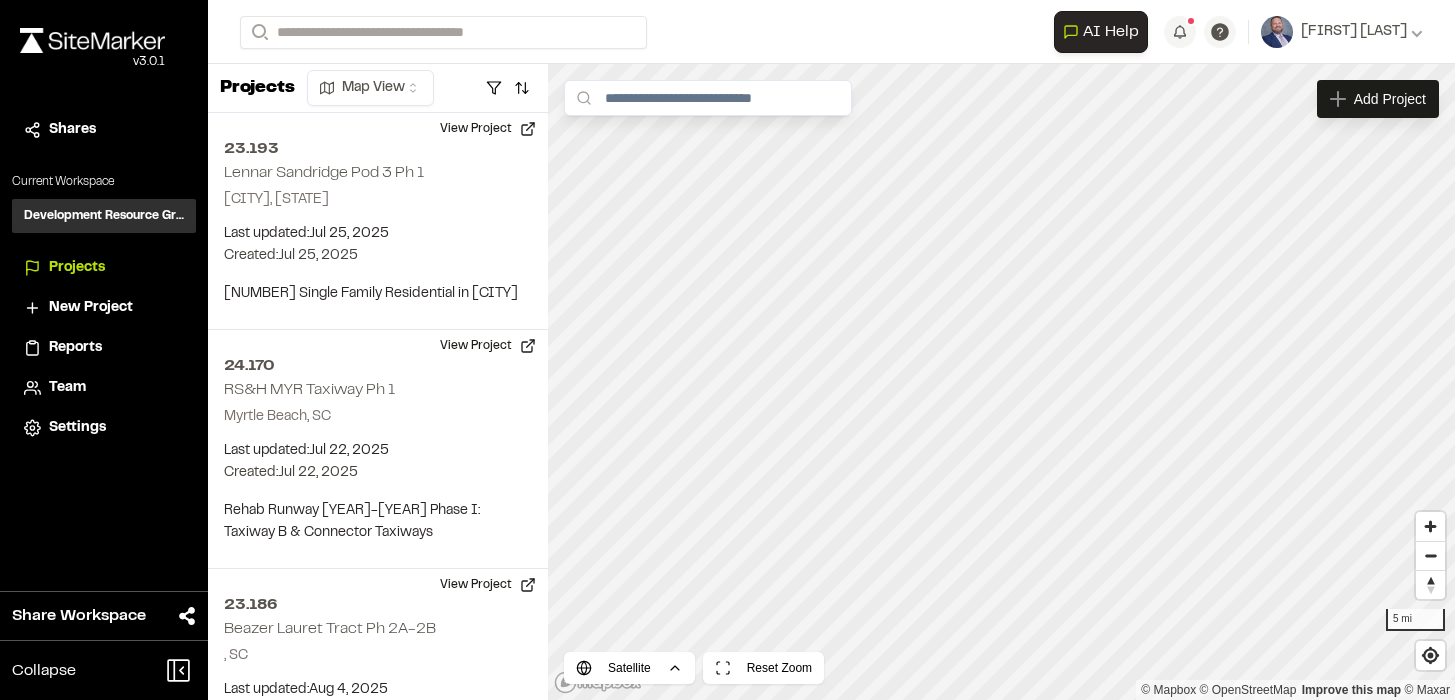 click on "Projects" at bounding box center (77, 268) 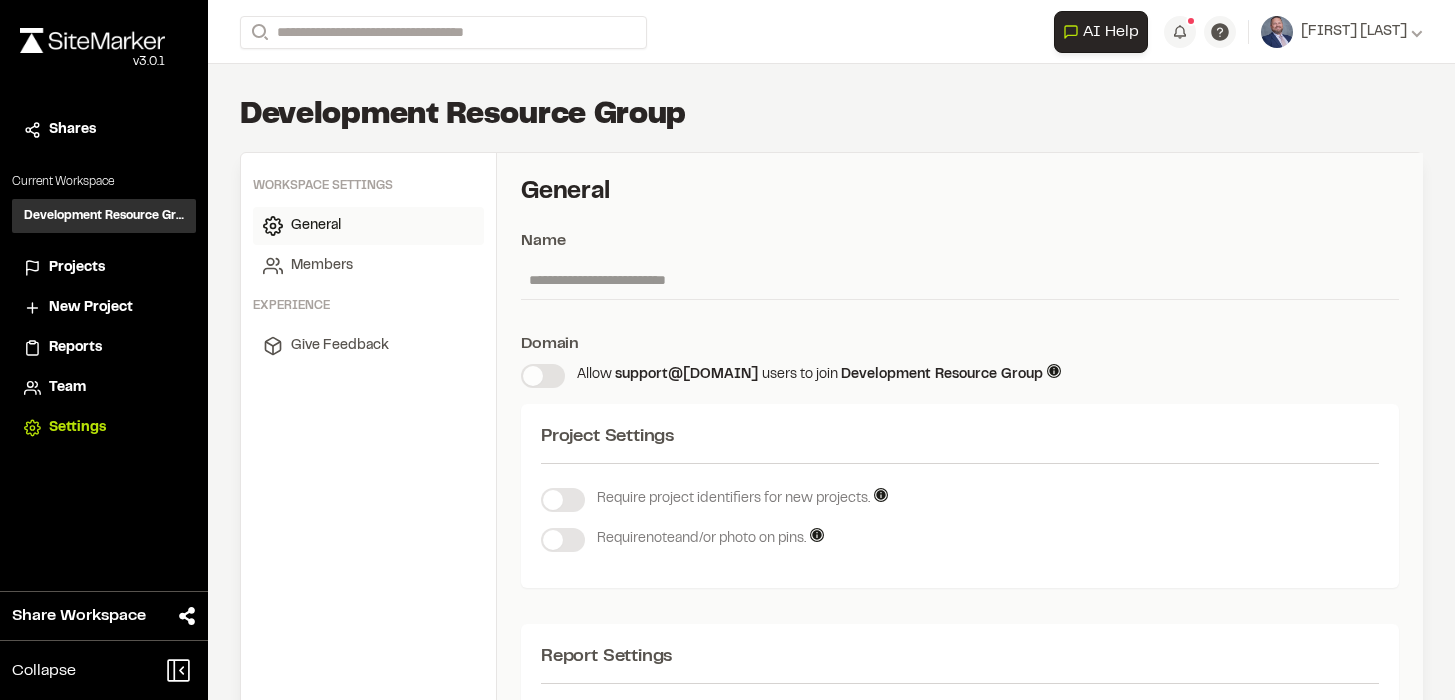click on "Projects" at bounding box center [77, 268] 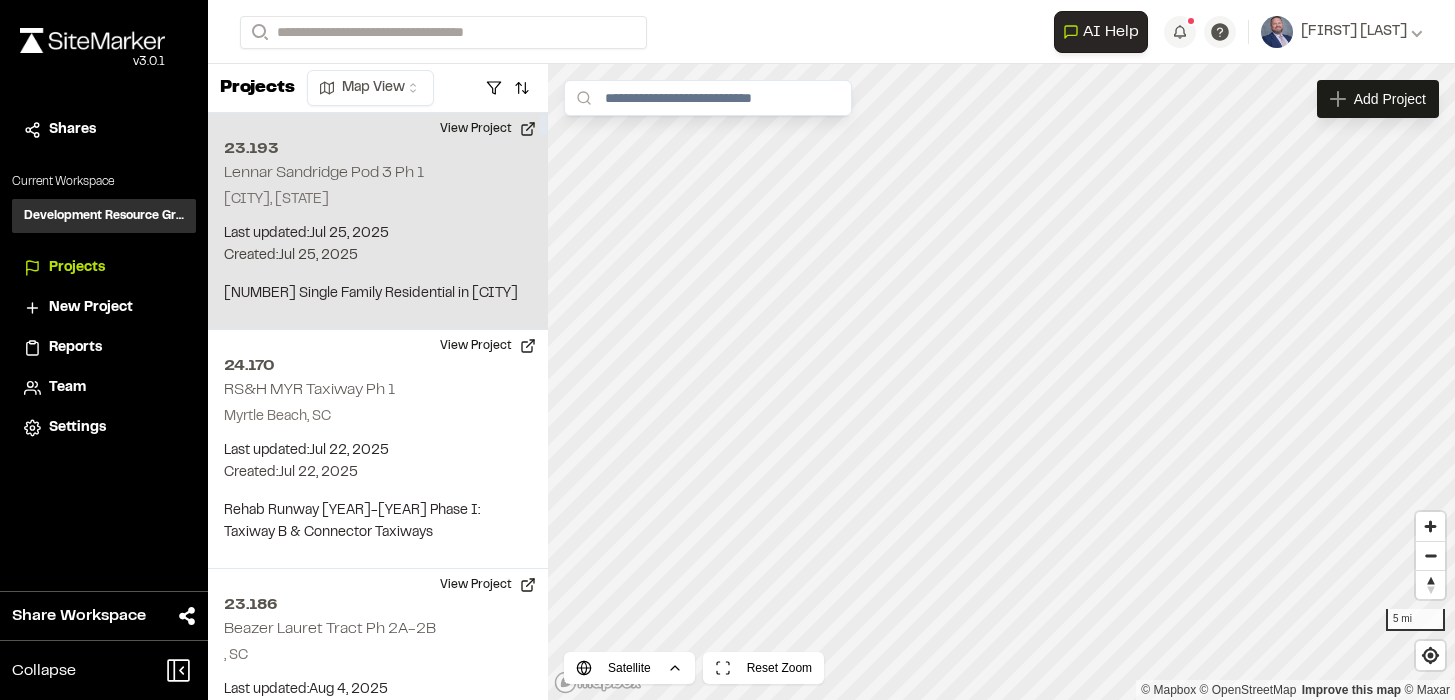 click on "[CITY], [STATE]" at bounding box center (378, 200) 